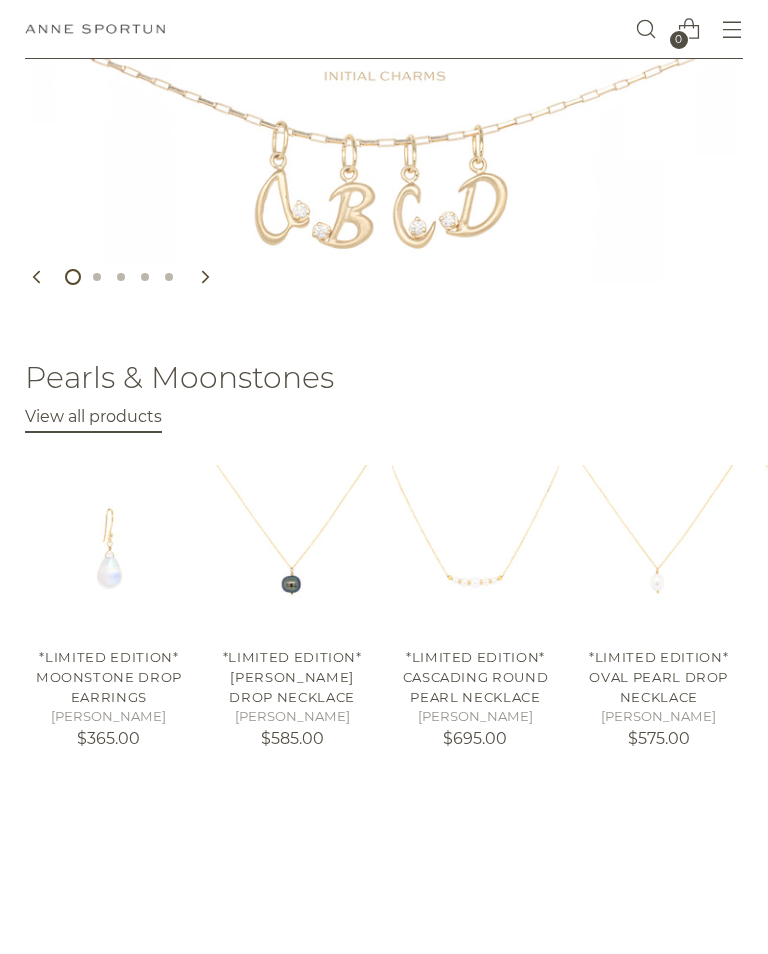 scroll, scrollTop: 220, scrollLeft: 0, axis: vertical 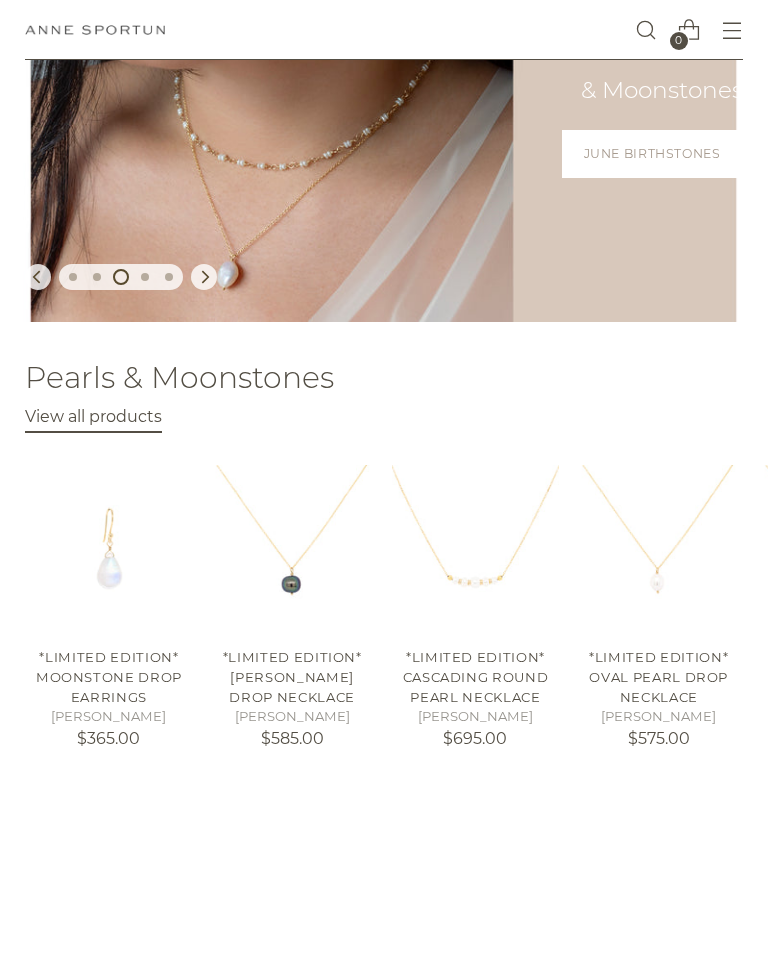 click on "*Limited Edition* Peacock Pearl Drop Necklace" at bounding box center [292, 676] 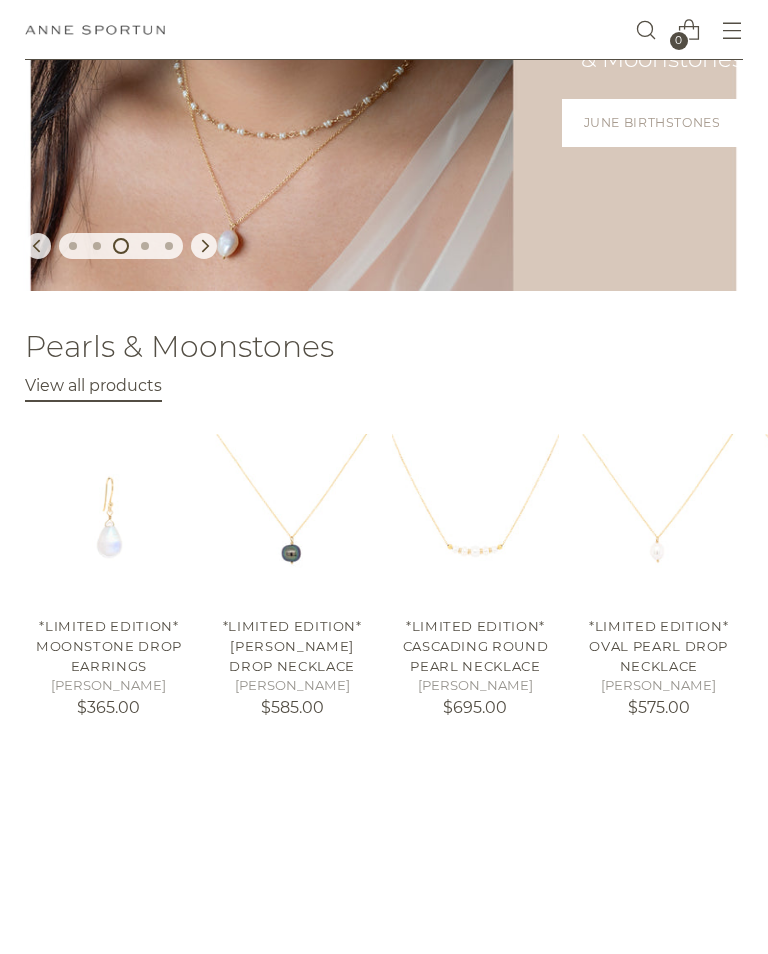 click at bounding box center (108, 517) 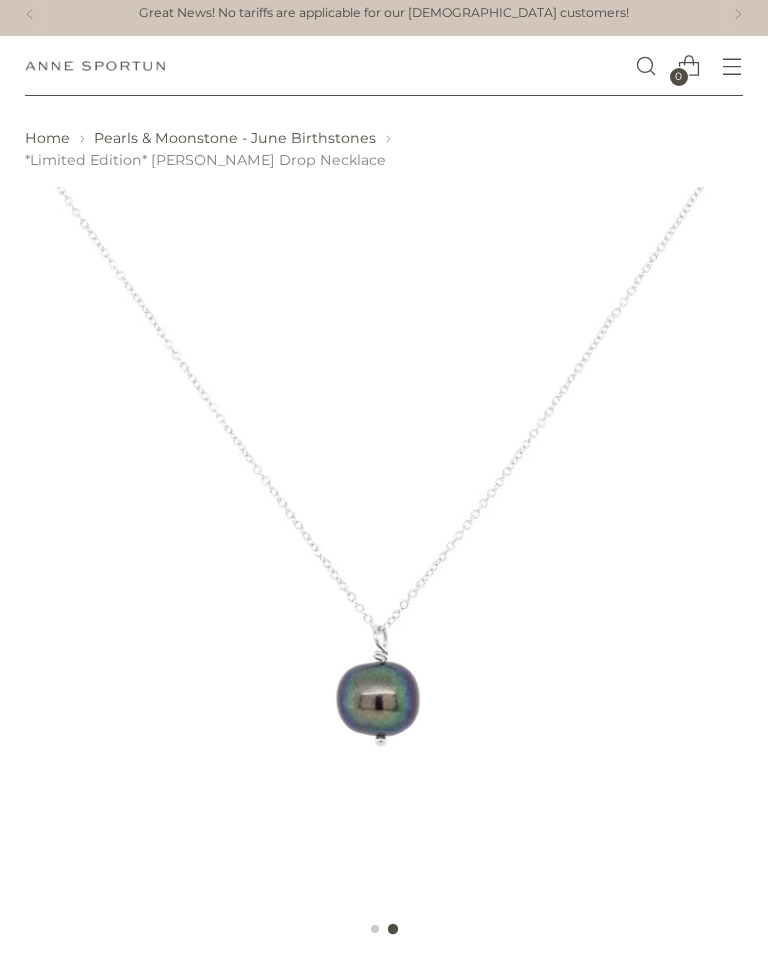 scroll, scrollTop: 10, scrollLeft: 0, axis: vertical 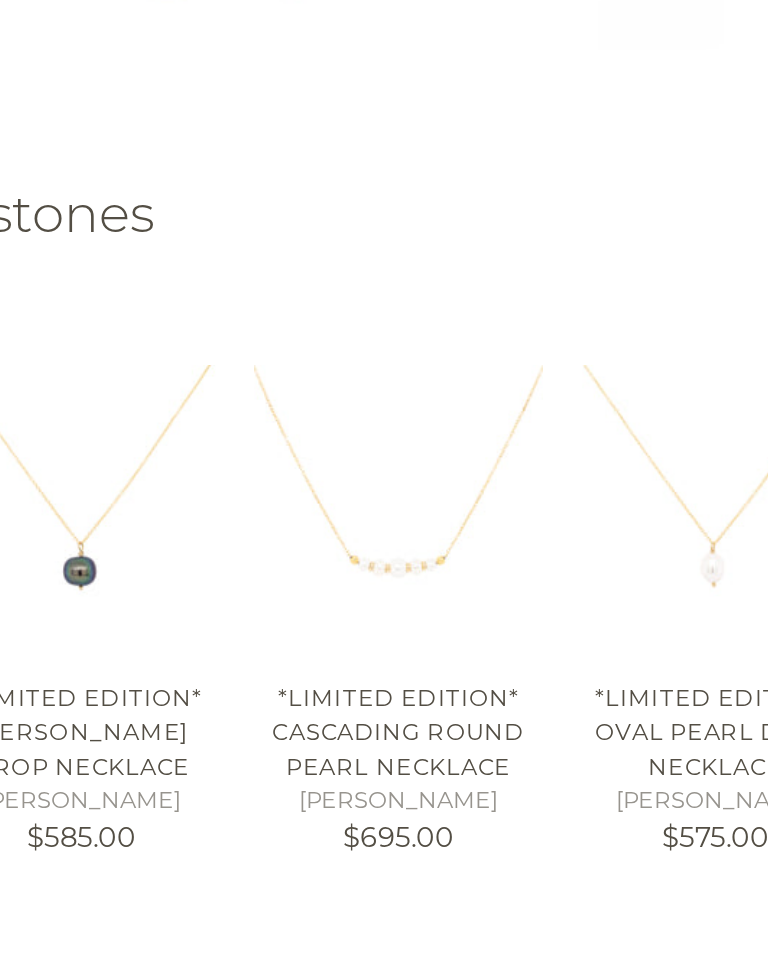 click on "*Limited Edition* Cascading Round Pearl Necklace
[PERSON_NAME]
$695.00
Unit price
/ per" at bounding box center [475, 664] 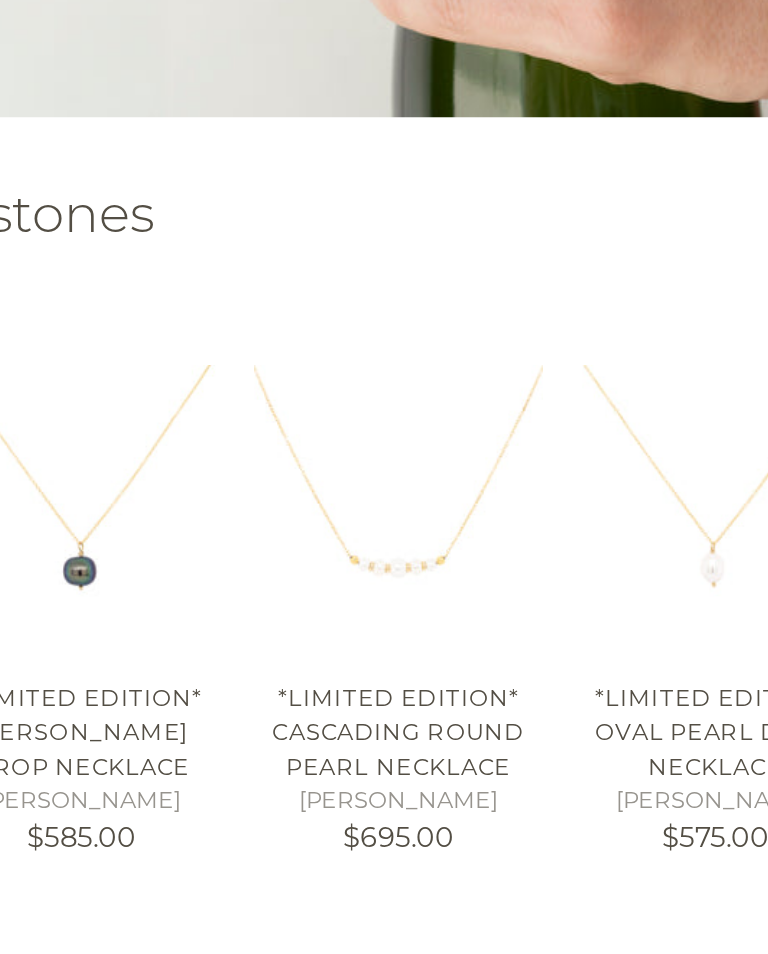 click on "*Limited Edition* Cascading Round Pearl Necklace" at bounding box center [476, 645] 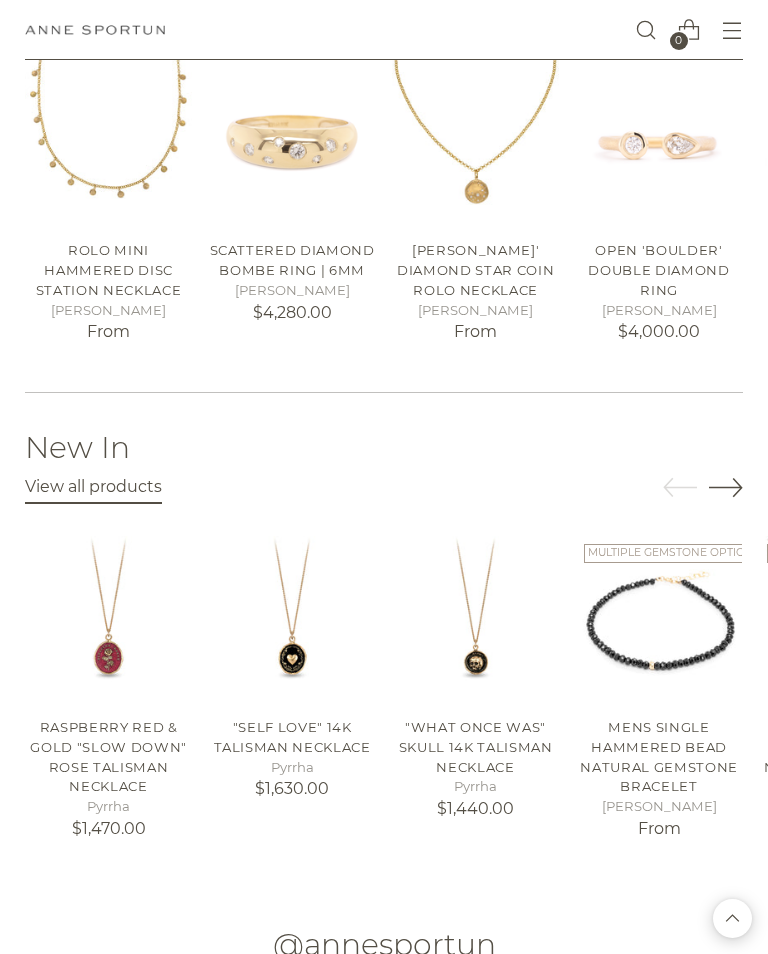 scroll, scrollTop: 2160, scrollLeft: 0, axis: vertical 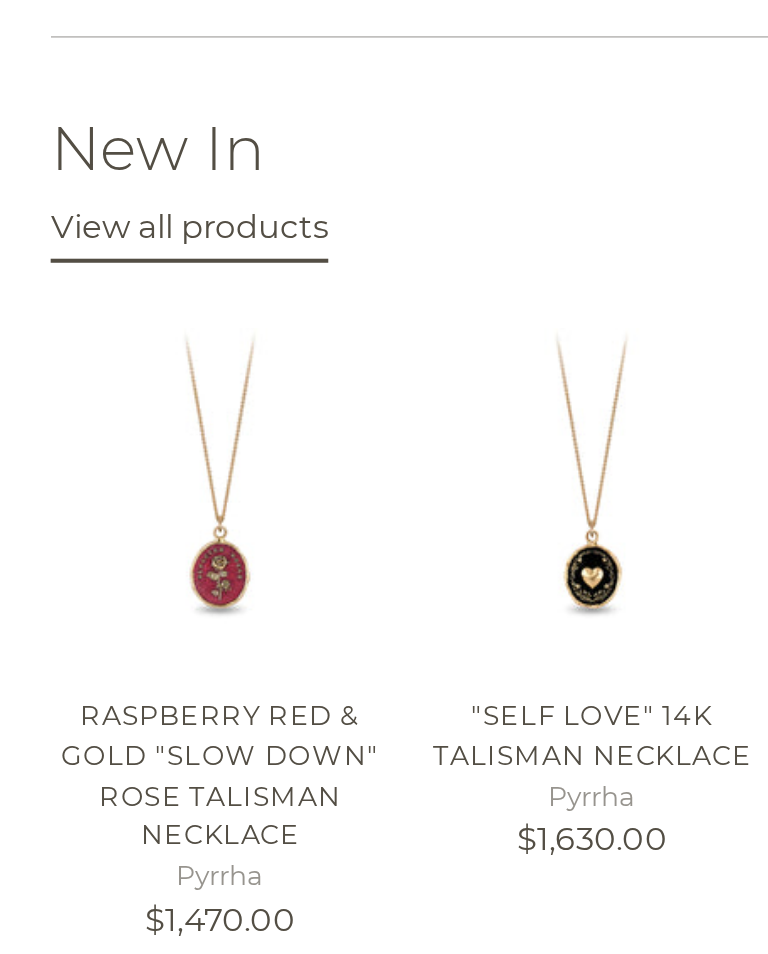 click on "Raspberry Red & Gold "Slow Down" Rose Talisman Necklace" at bounding box center (108, 736) 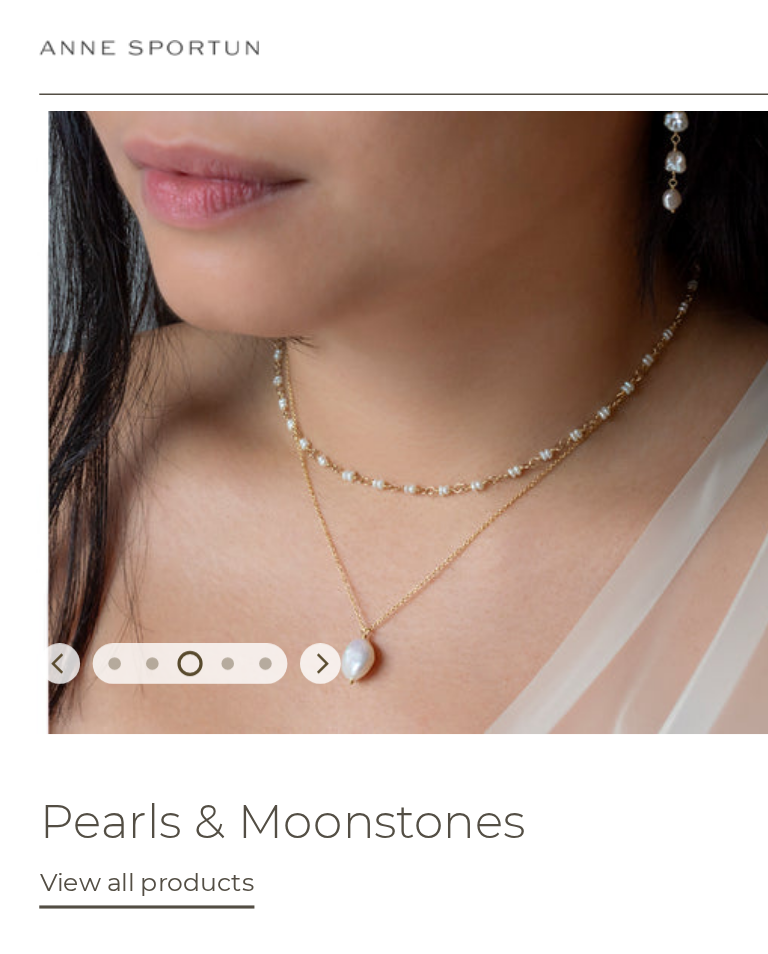 scroll, scrollTop: 0, scrollLeft: 0, axis: both 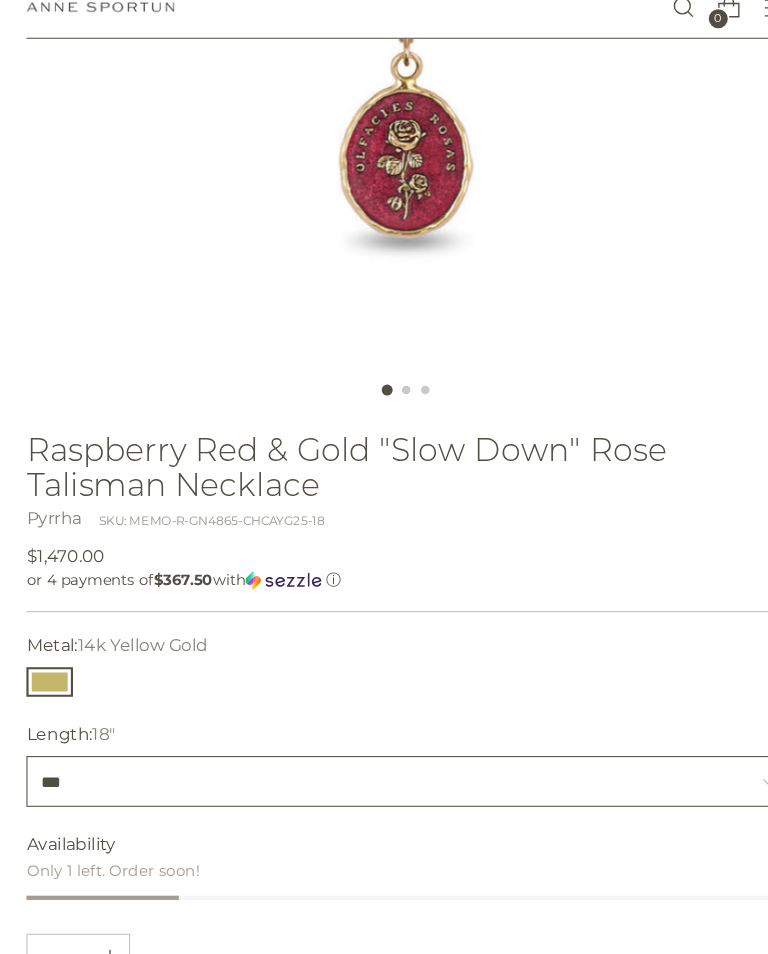 click on "***" at bounding box center (383, 762) 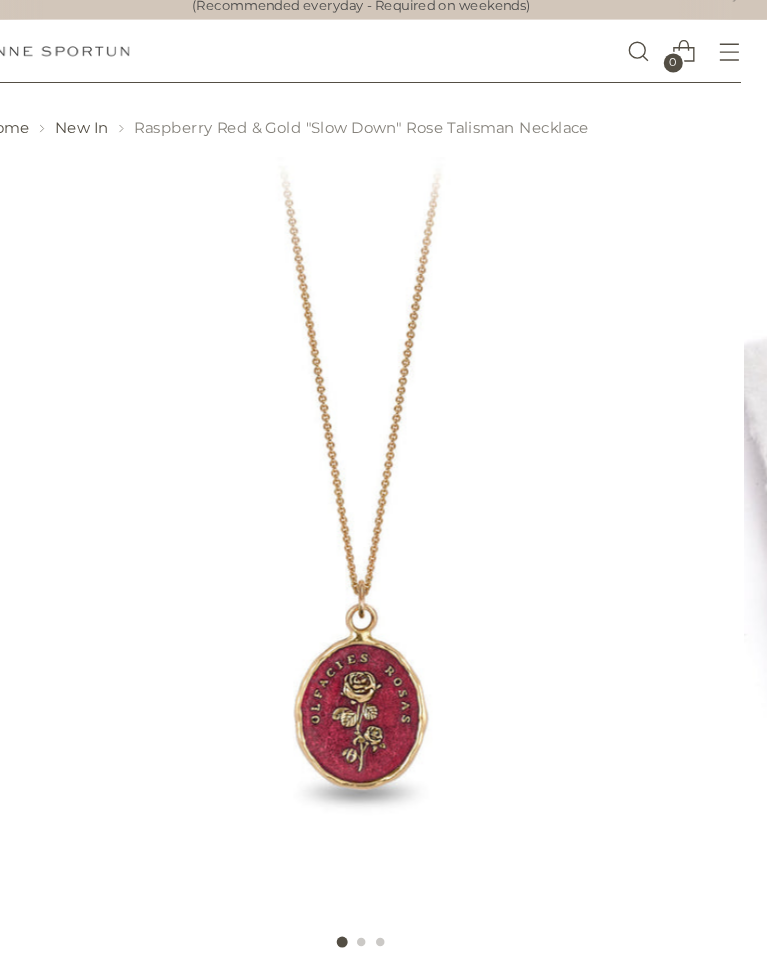 scroll, scrollTop: 0, scrollLeft: 0, axis: both 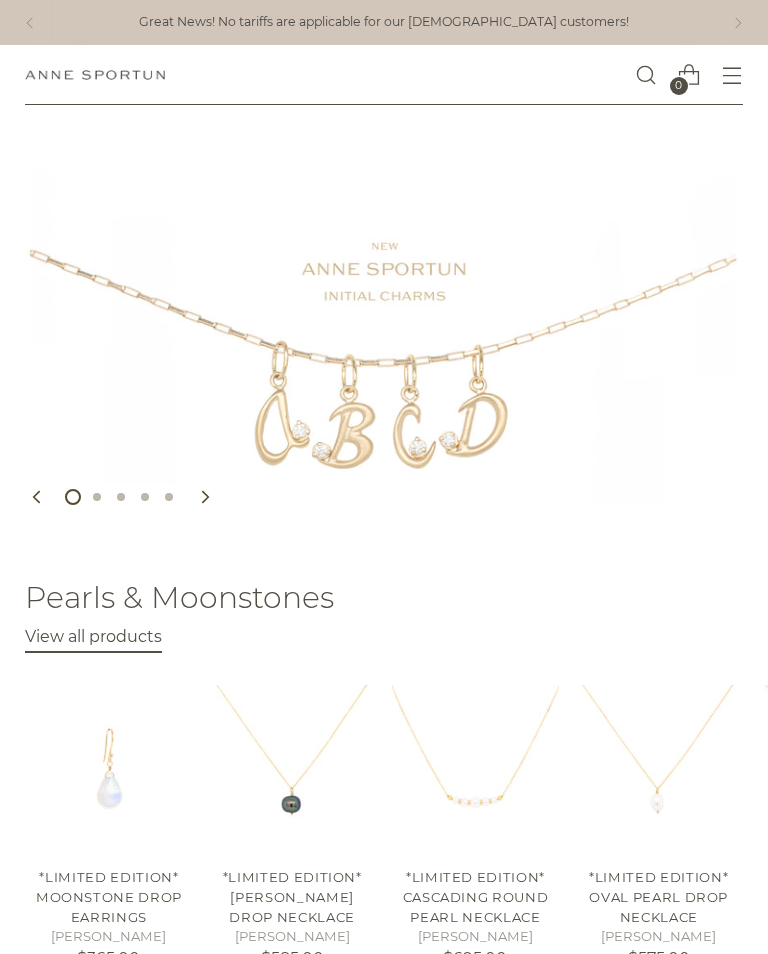 click 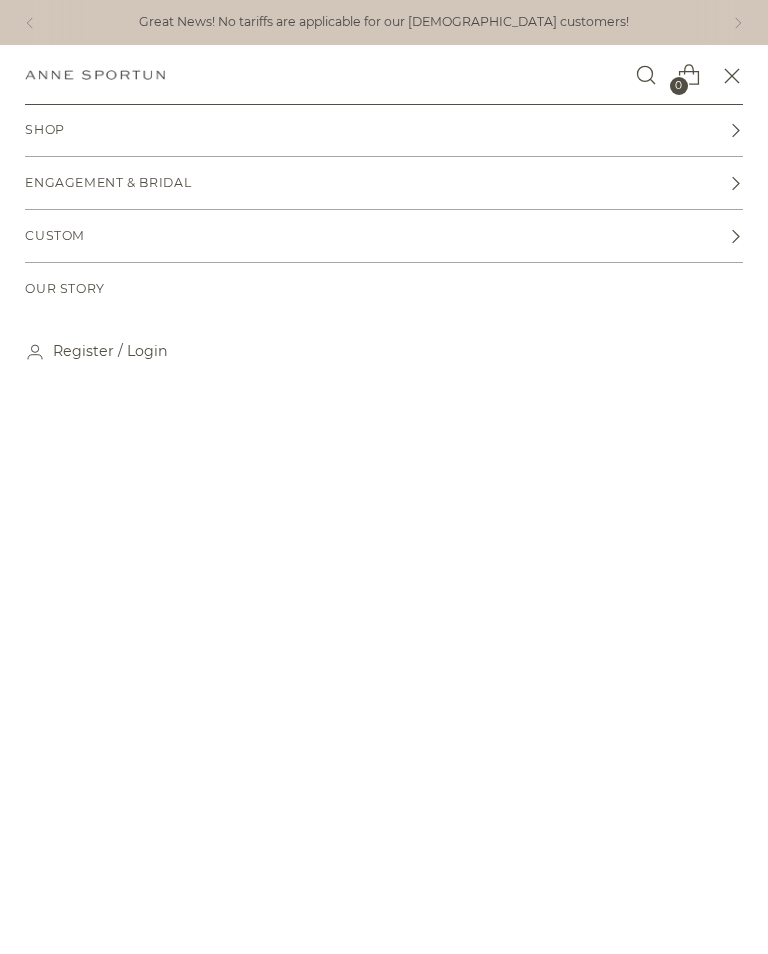 click 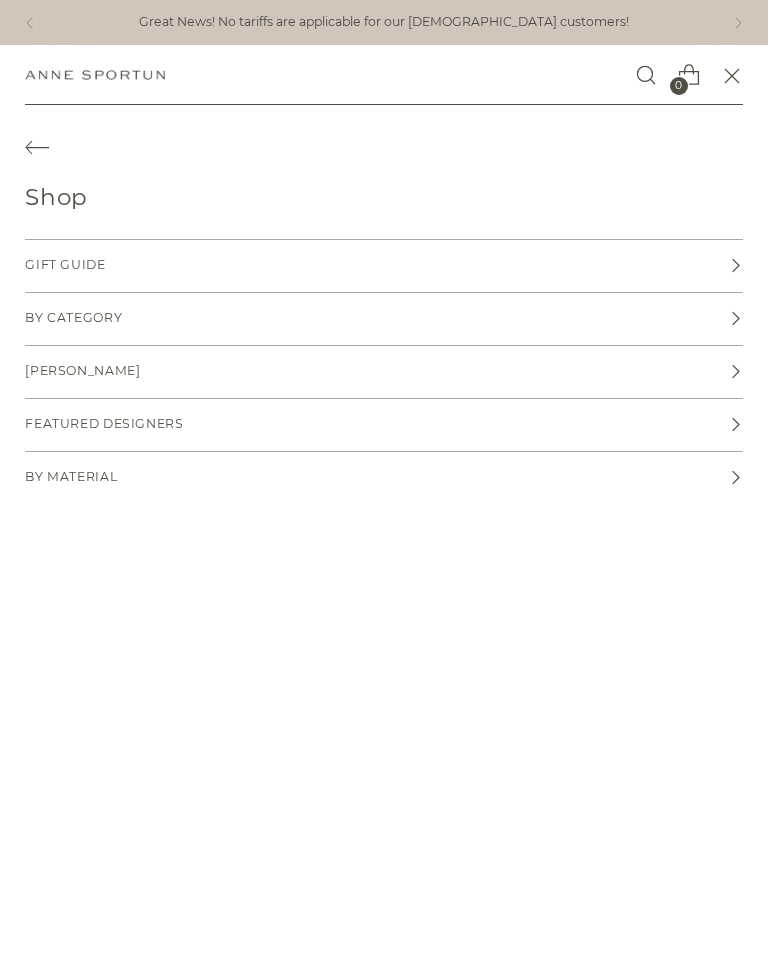 click 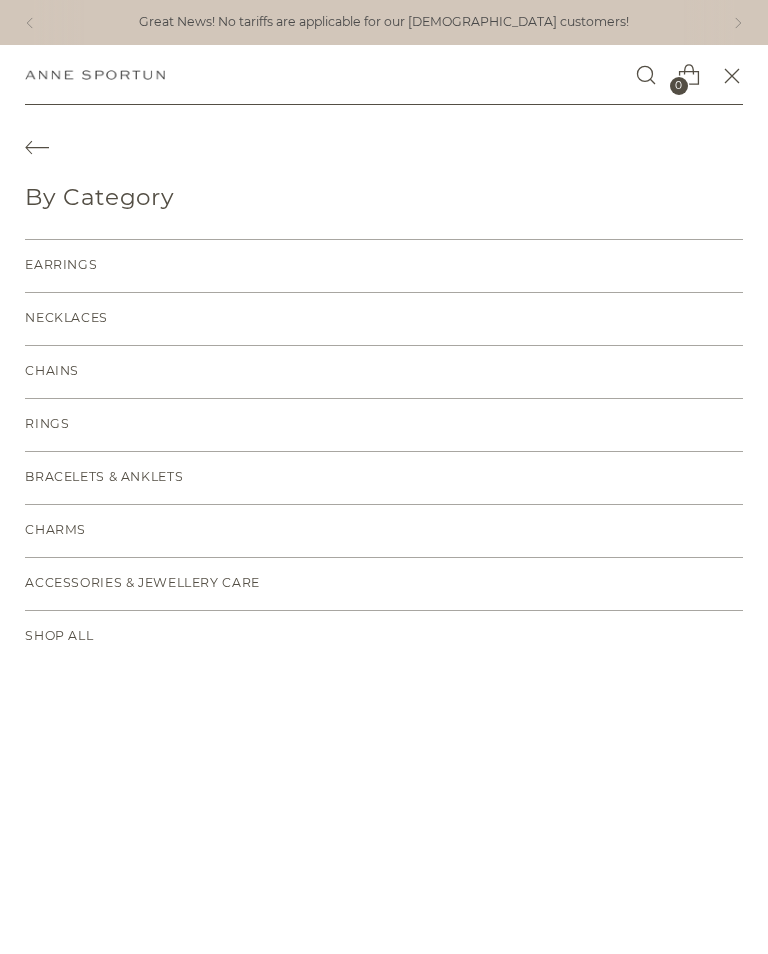 click on "Necklaces" at bounding box center [383, 319] 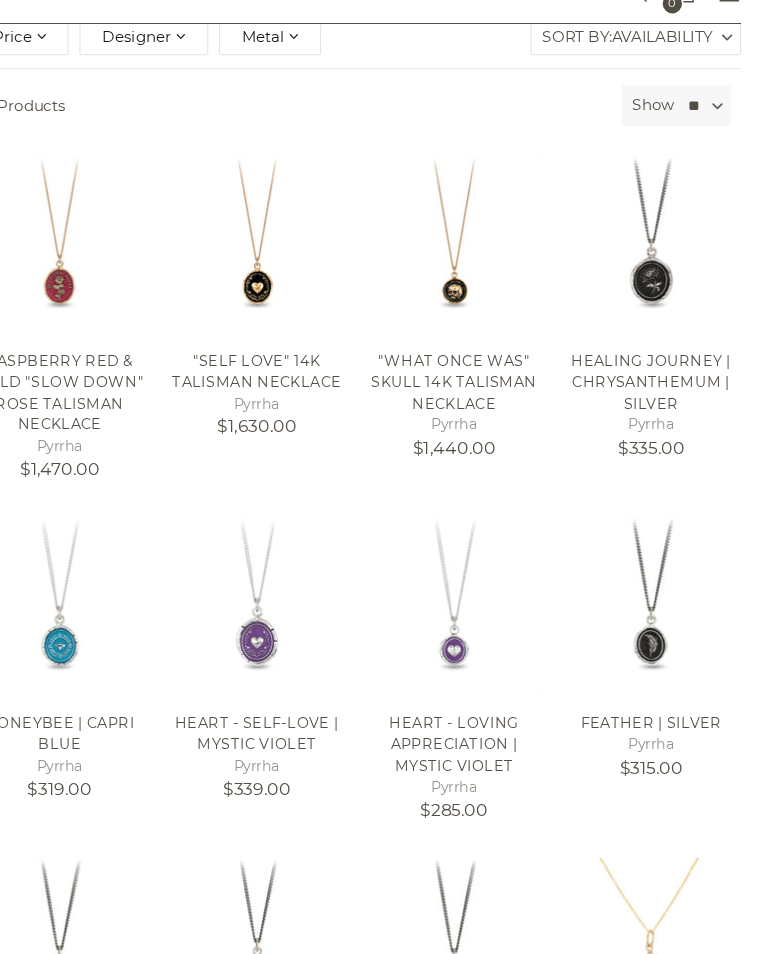 scroll, scrollTop: 284, scrollLeft: 0, axis: vertical 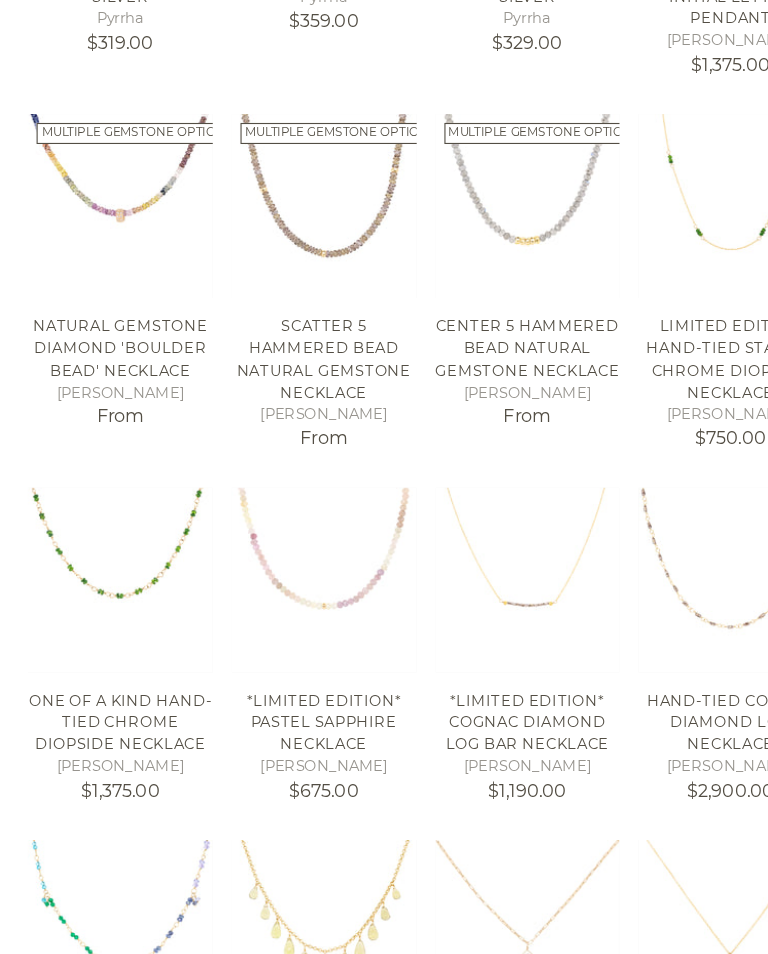 click on "*Limited Edition* Pastel Sapphire Necklace
Anne Sportun
$675.00" at bounding box center [292, 735] 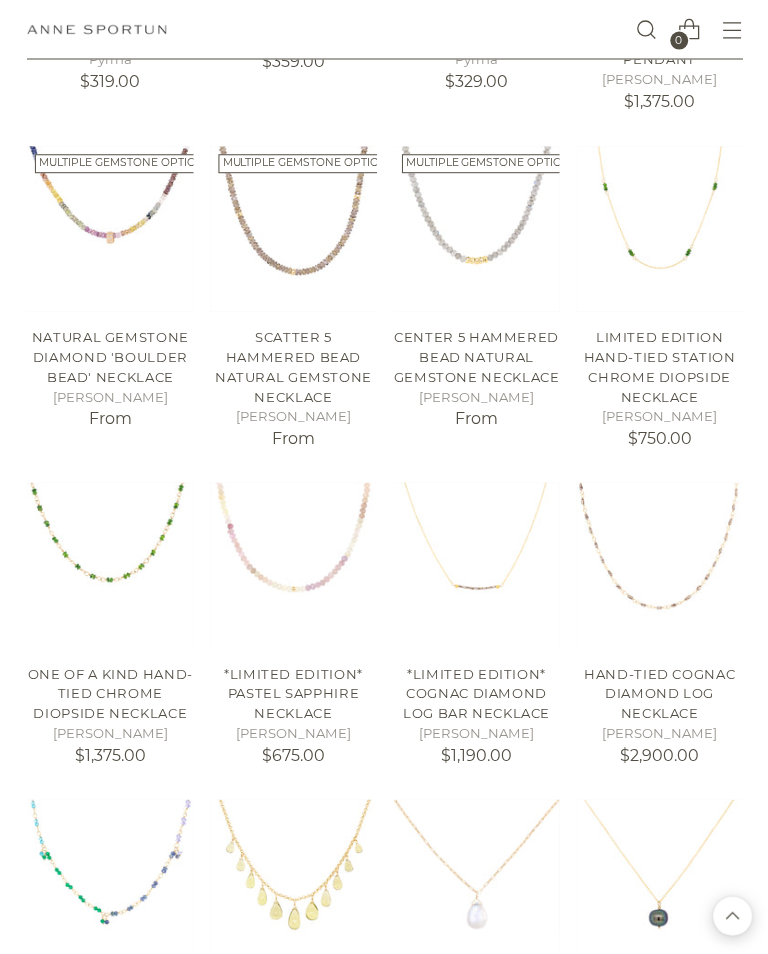 scroll, scrollTop: 1296, scrollLeft: 0, axis: vertical 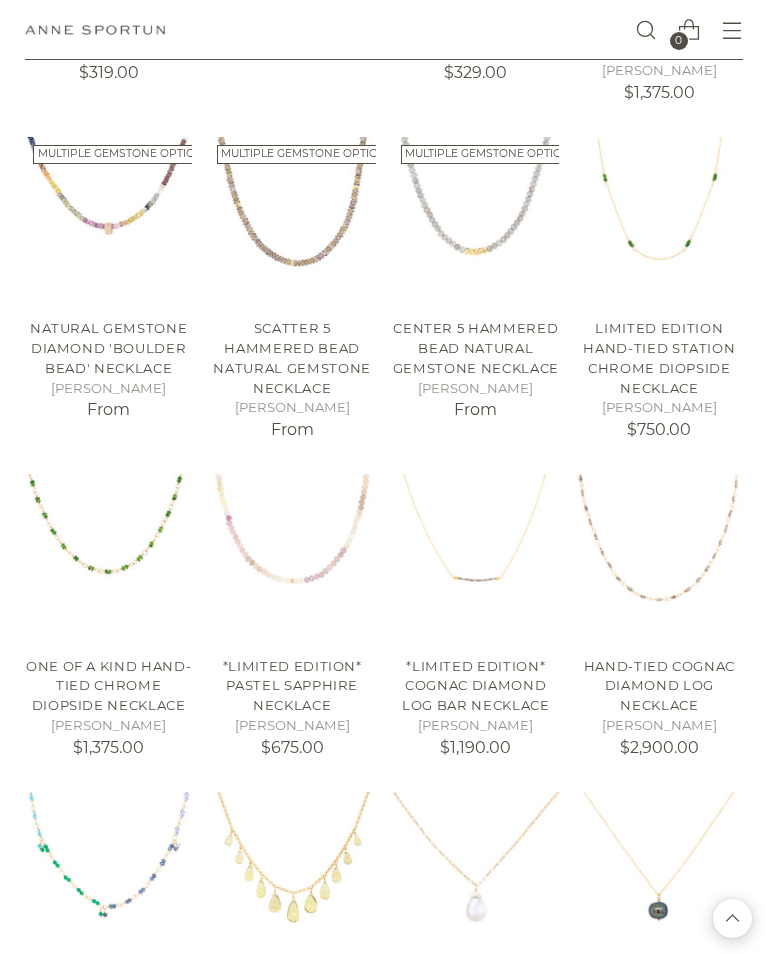 click on "*Limited Edition* Pastel Sapphire Necklace" at bounding box center (292, 685) 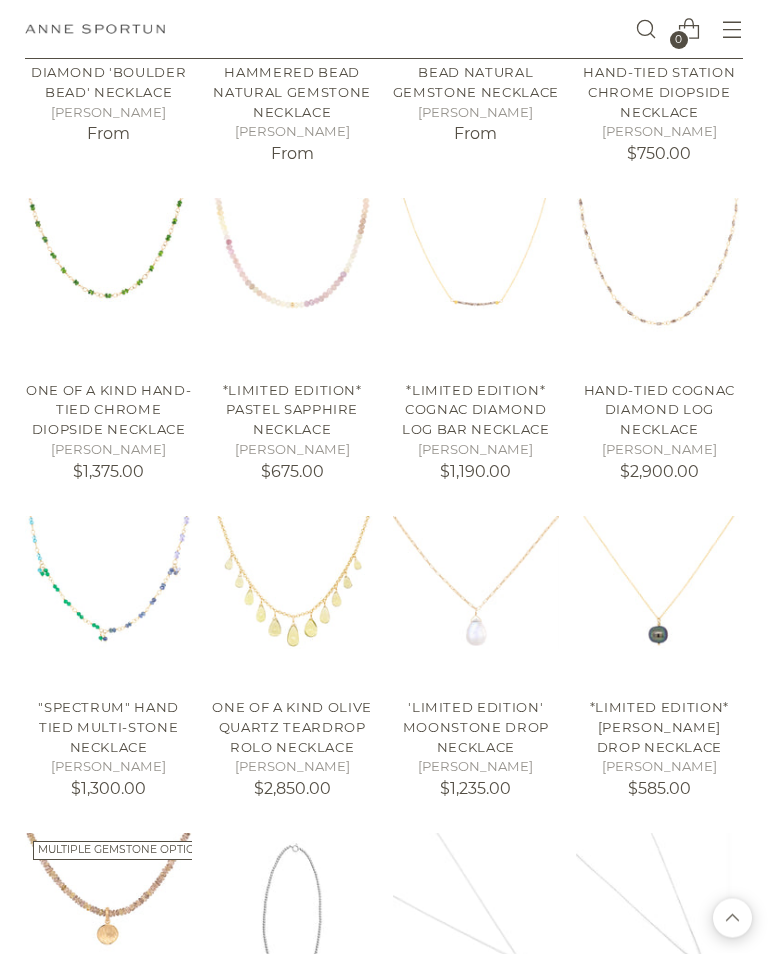 scroll, scrollTop: 1593, scrollLeft: 0, axis: vertical 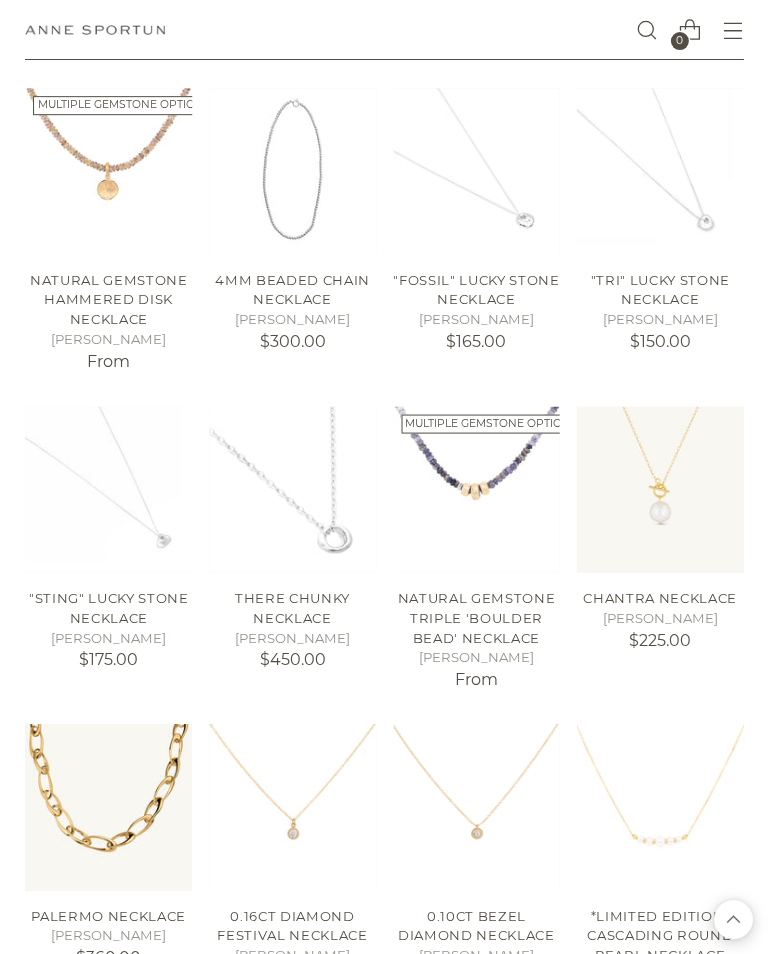 click at bounding box center (476, 489) 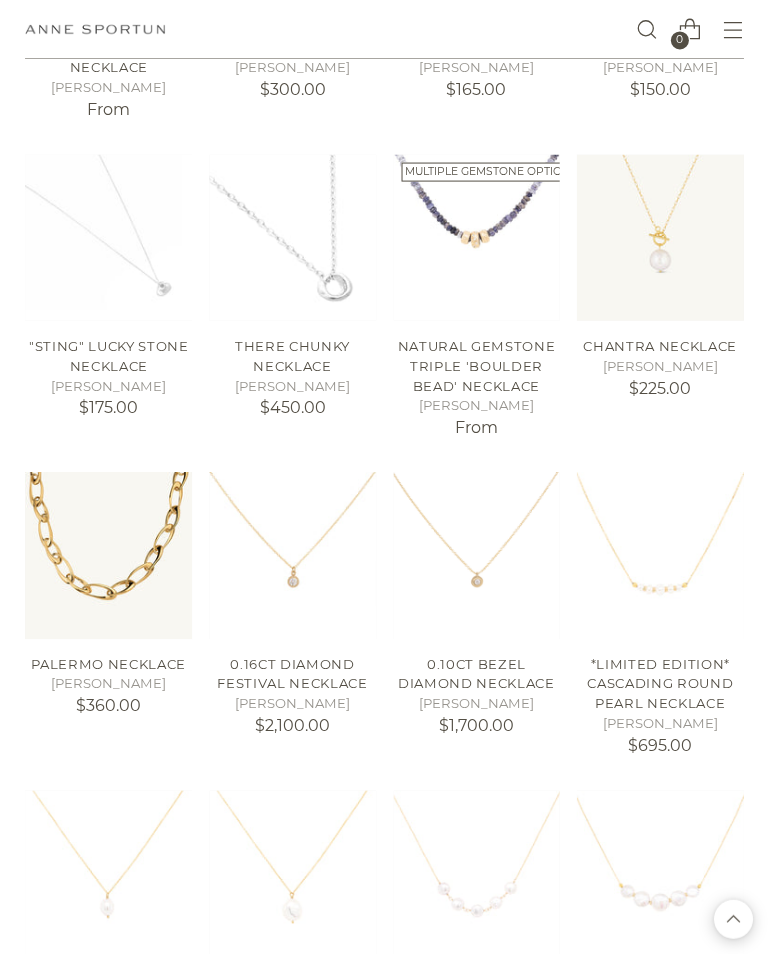 scroll, scrollTop: 2568, scrollLeft: 0, axis: vertical 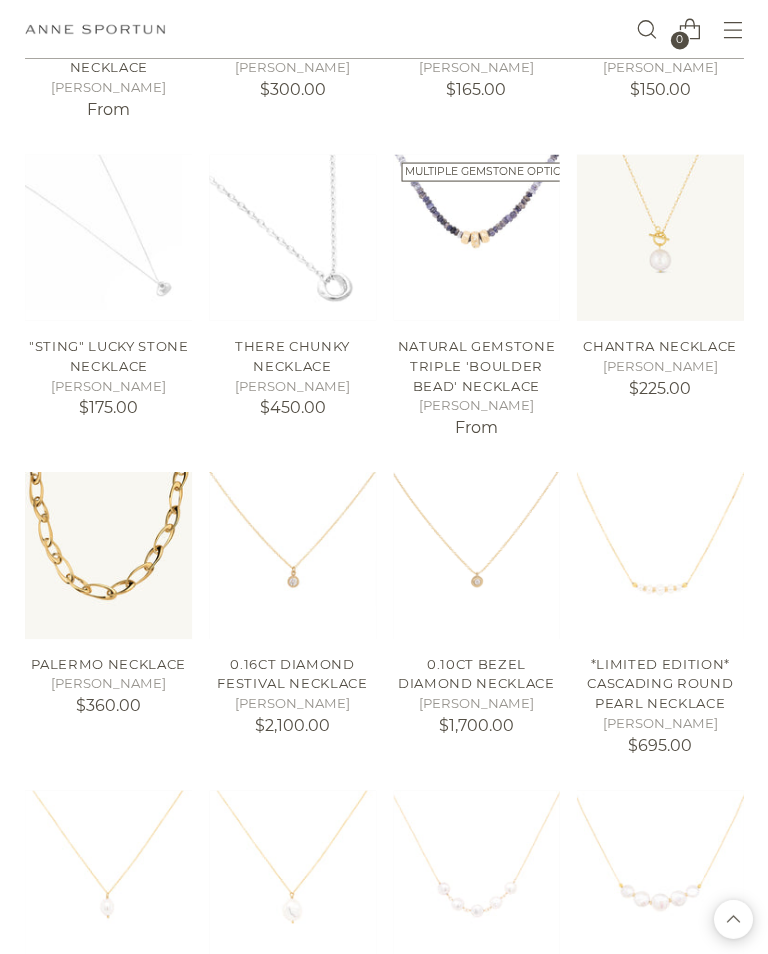 click at bounding box center (108, 555) 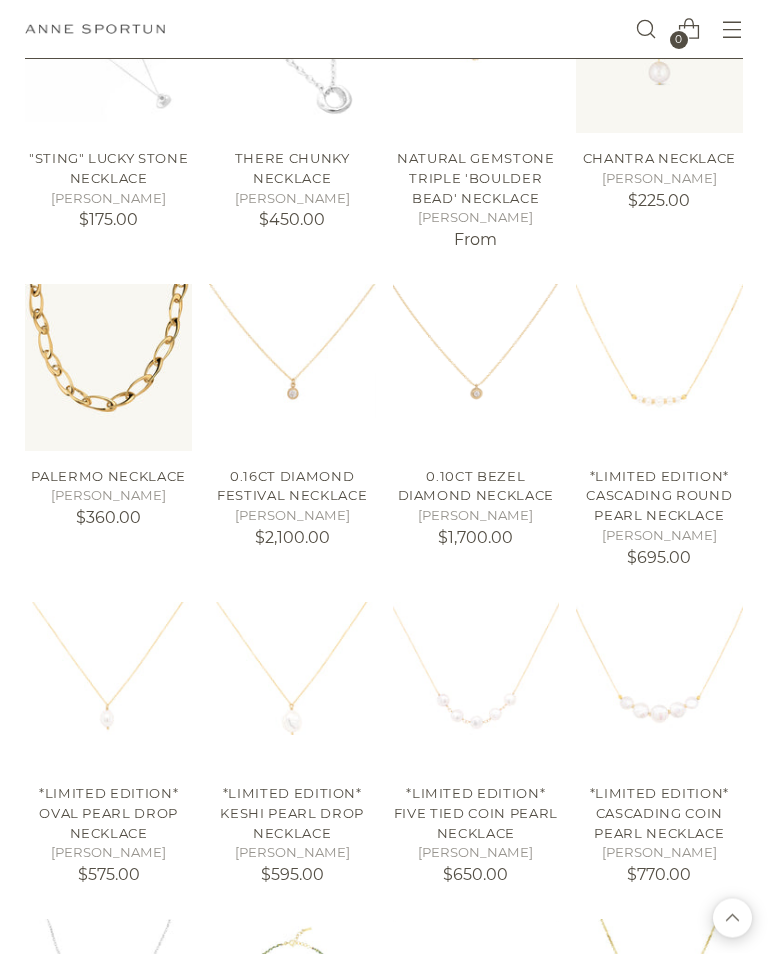 scroll, scrollTop: 2816, scrollLeft: 0, axis: vertical 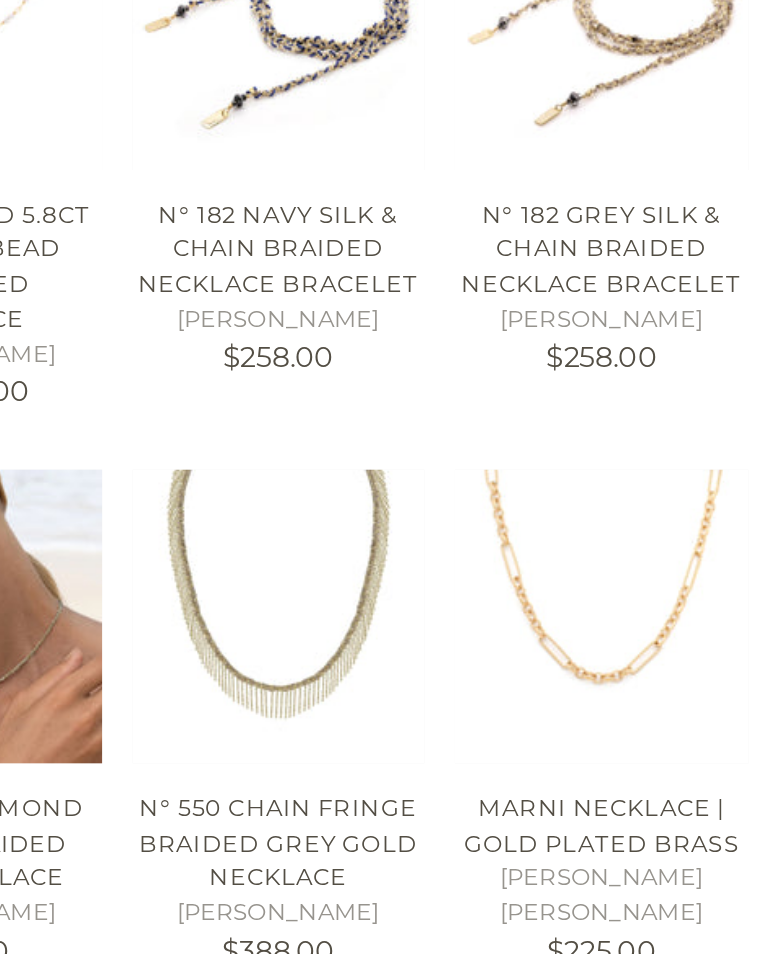 click at bounding box center (659, 612) 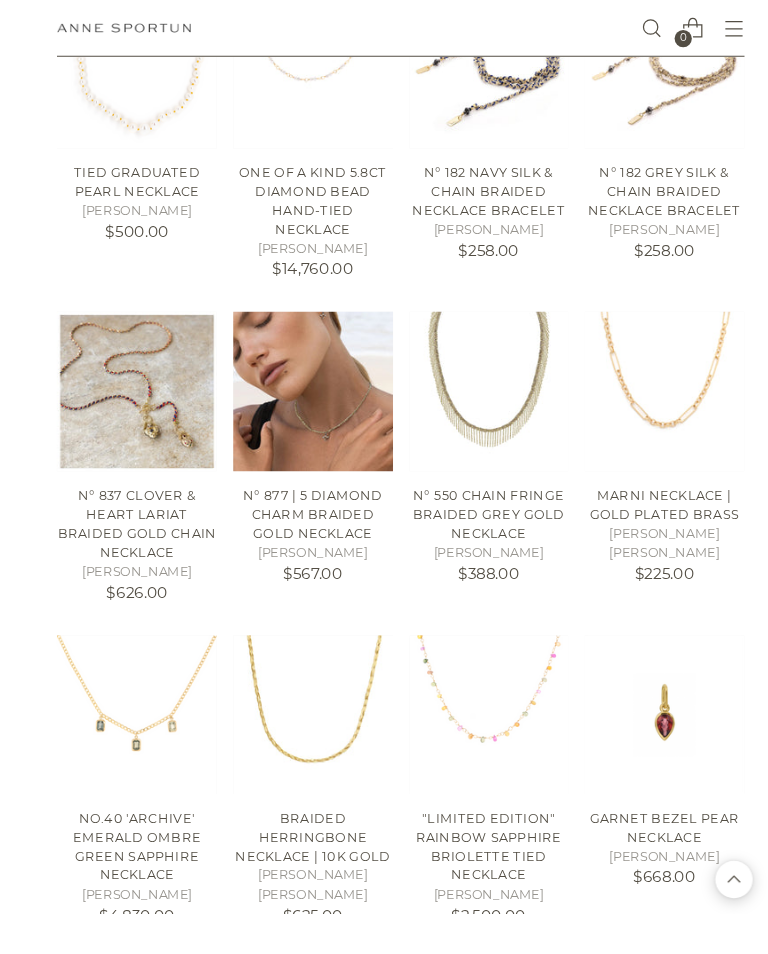 scroll, scrollTop: 6430, scrollLeft: 0, axis: vertical 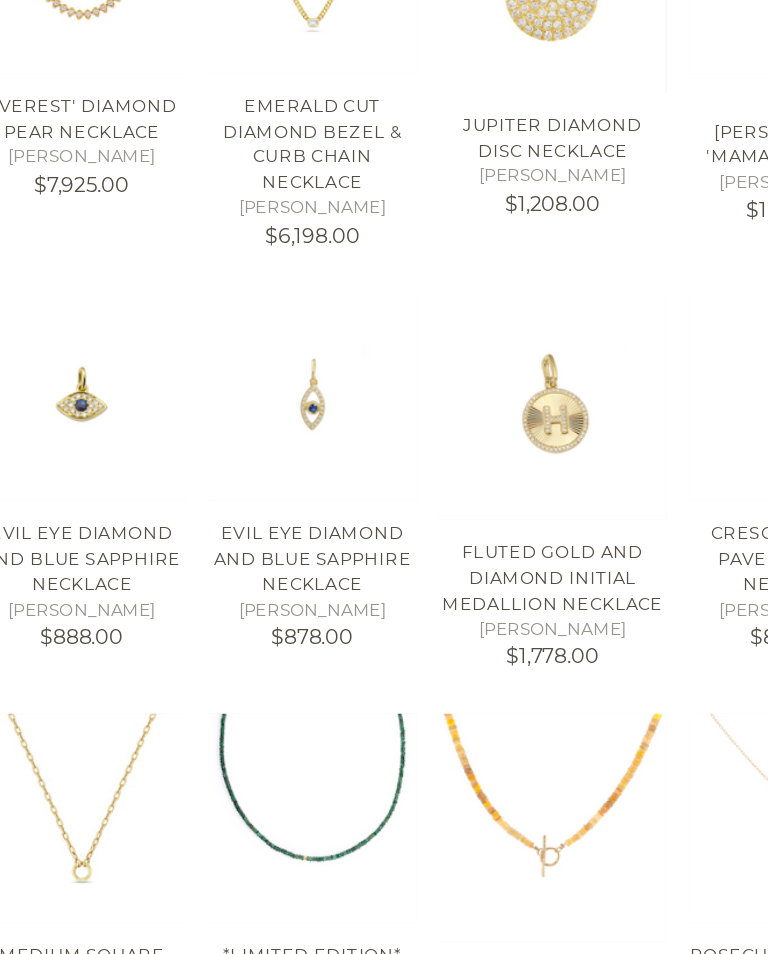 click at bounding box center (286, 775) 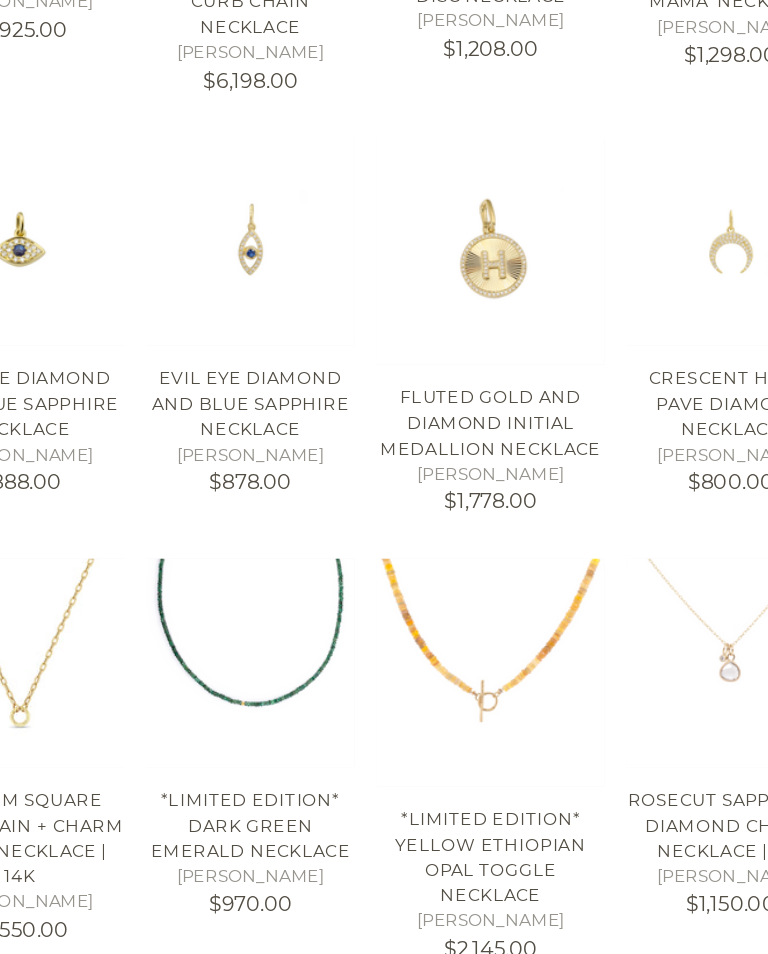 scroll, scrollTop: 7438, scrollLeft: 0, axis: vertical 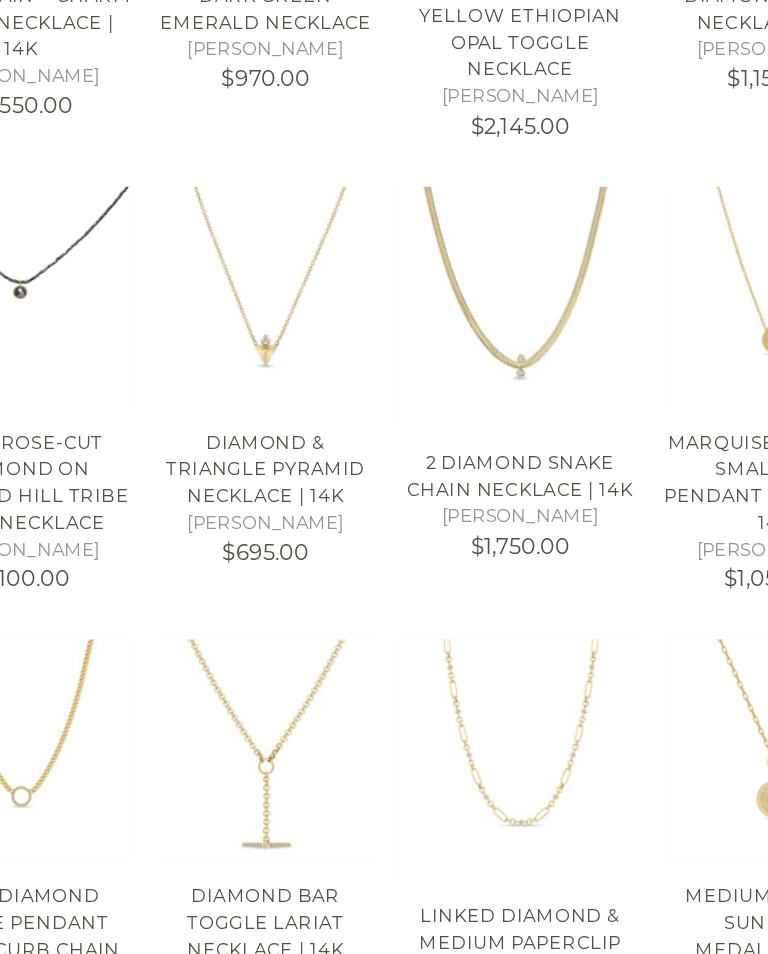 click at bounding box center [474, 788] 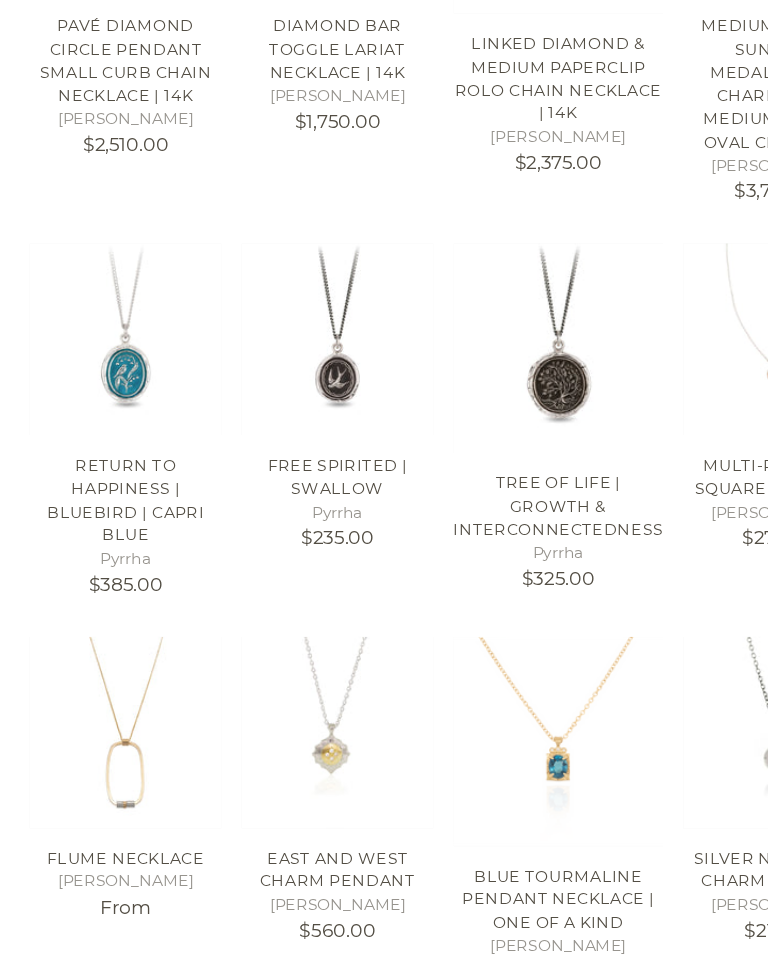 scroll, scrollTop: 8788, scrollLeft: 0, axis: vertical 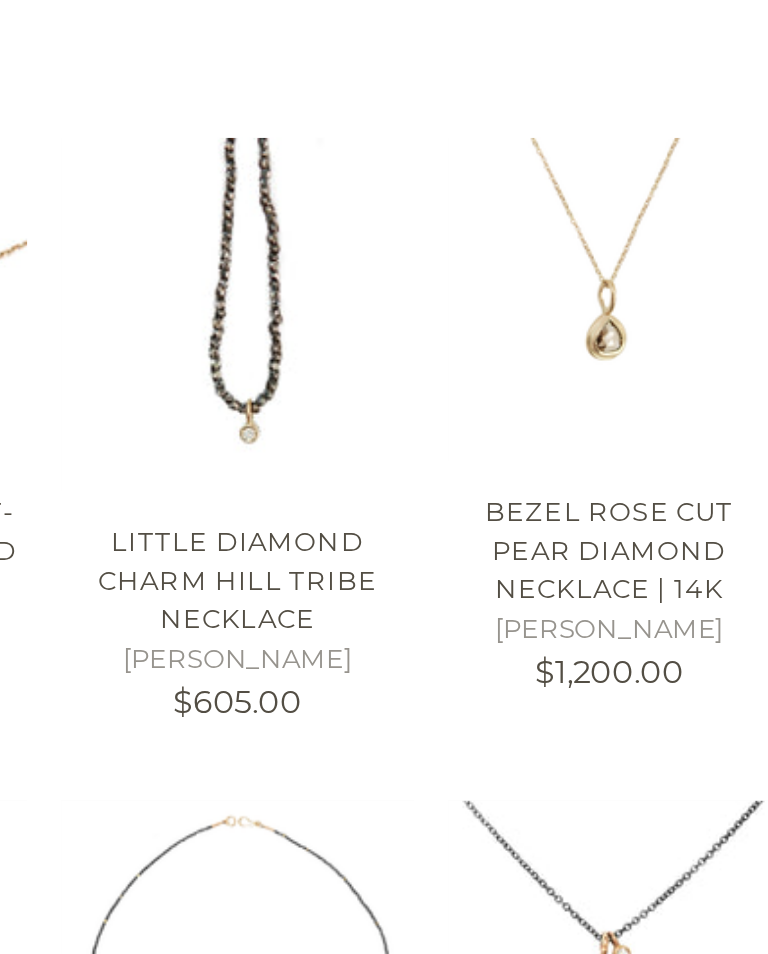 click at bounding box center [661, 729] 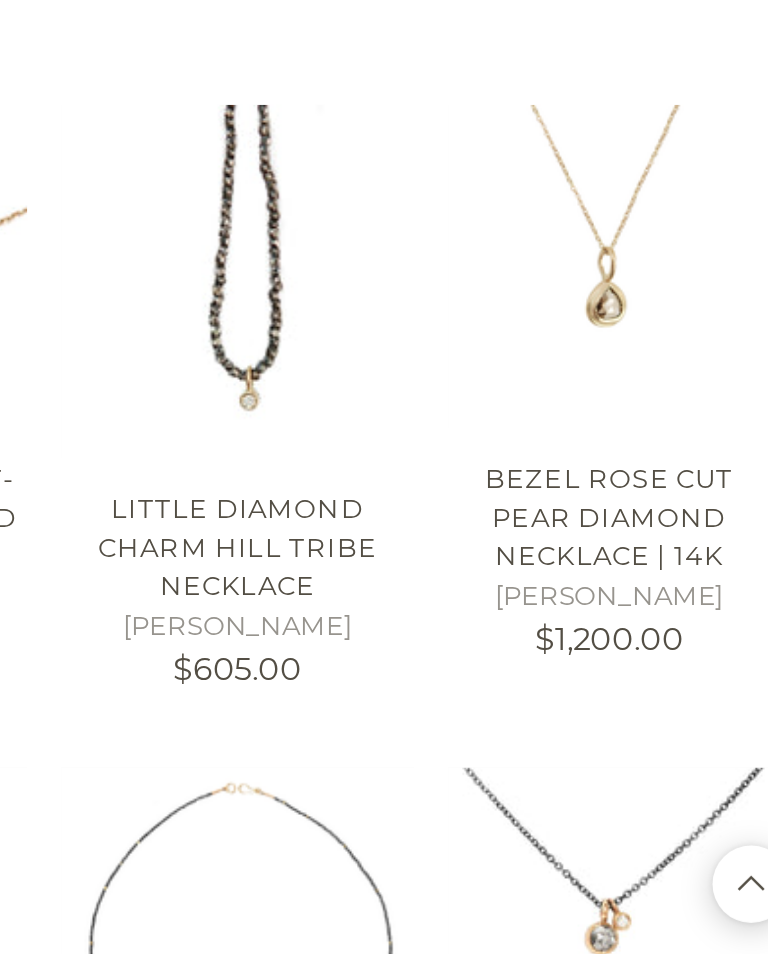 click at bounding box center [661, 941] 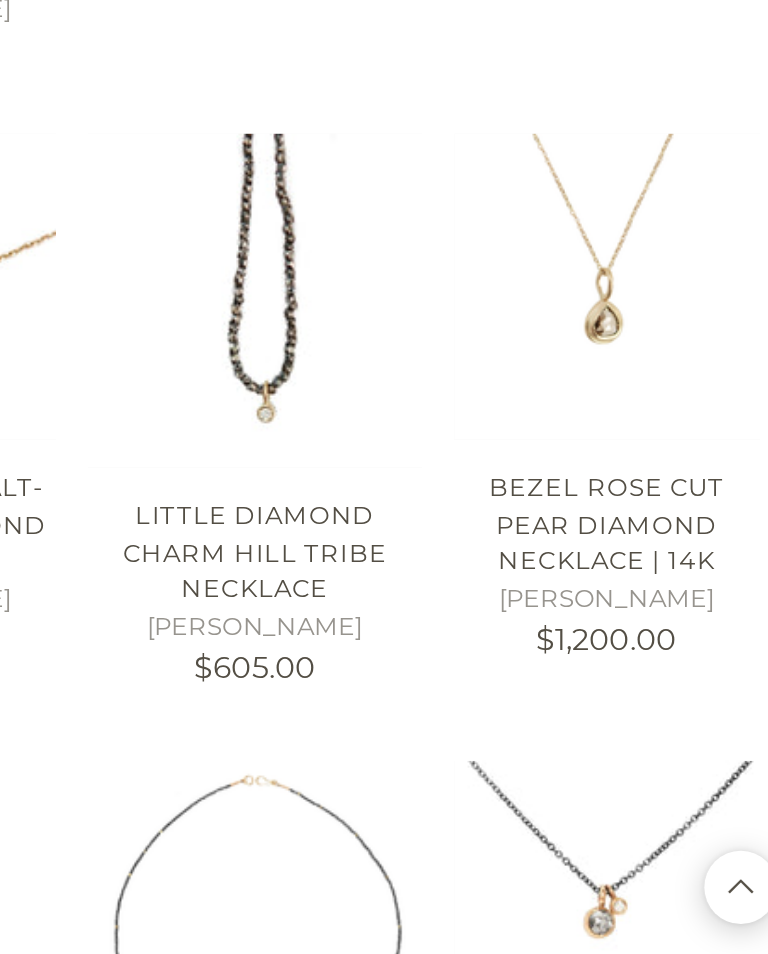 scroll, scrollTop: 13317, scrollLeft: 0, axis: vertical 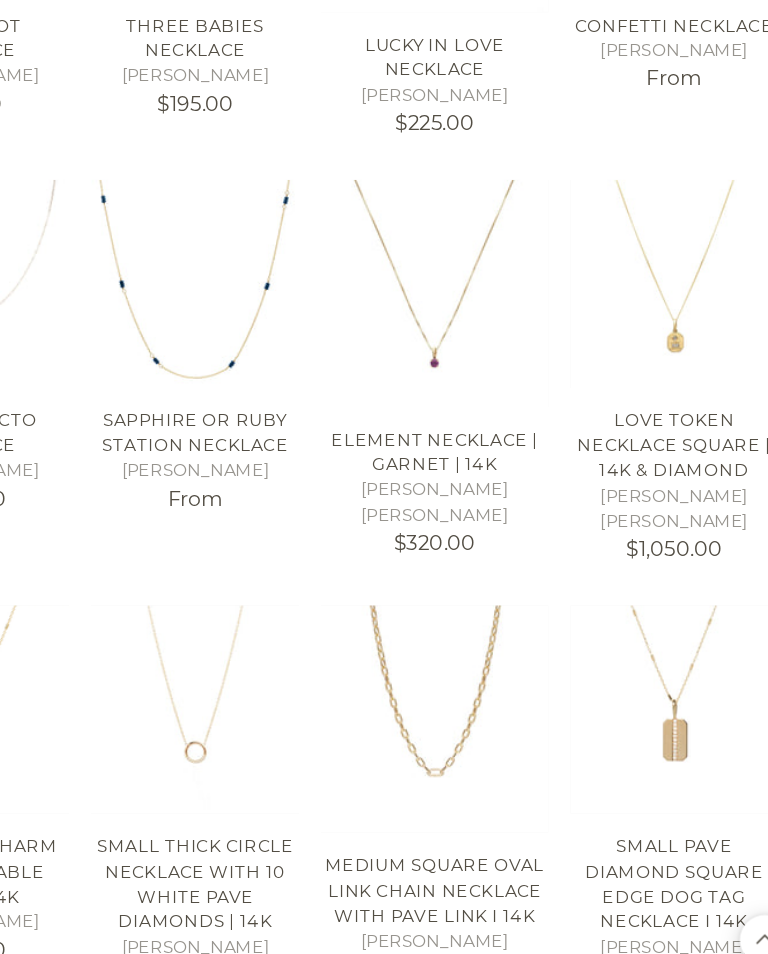 click at bounding box center (474, 746) 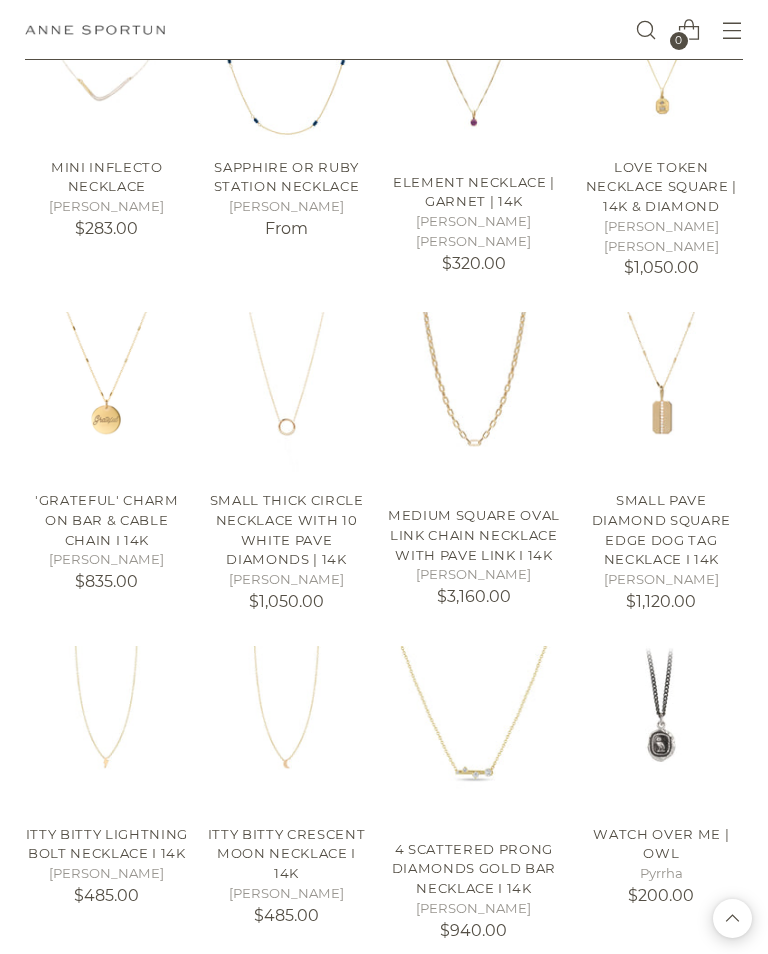 scroll, scrollTop: 16208, scrollLeft: 0, axis: vertical 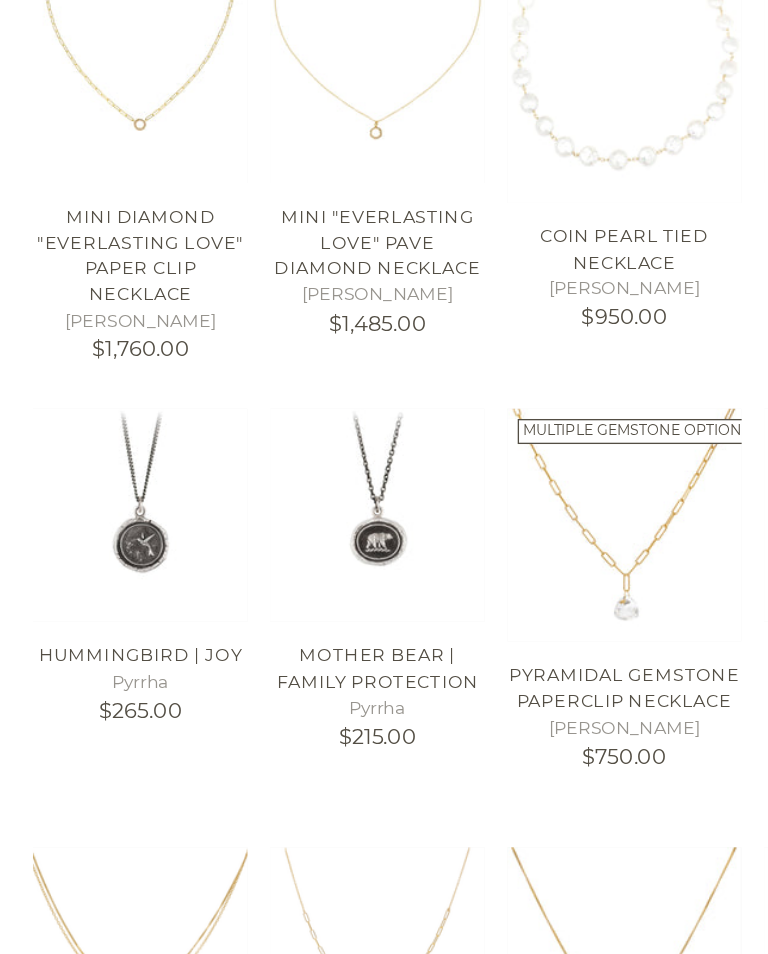 click at bounding box center (286, 862) 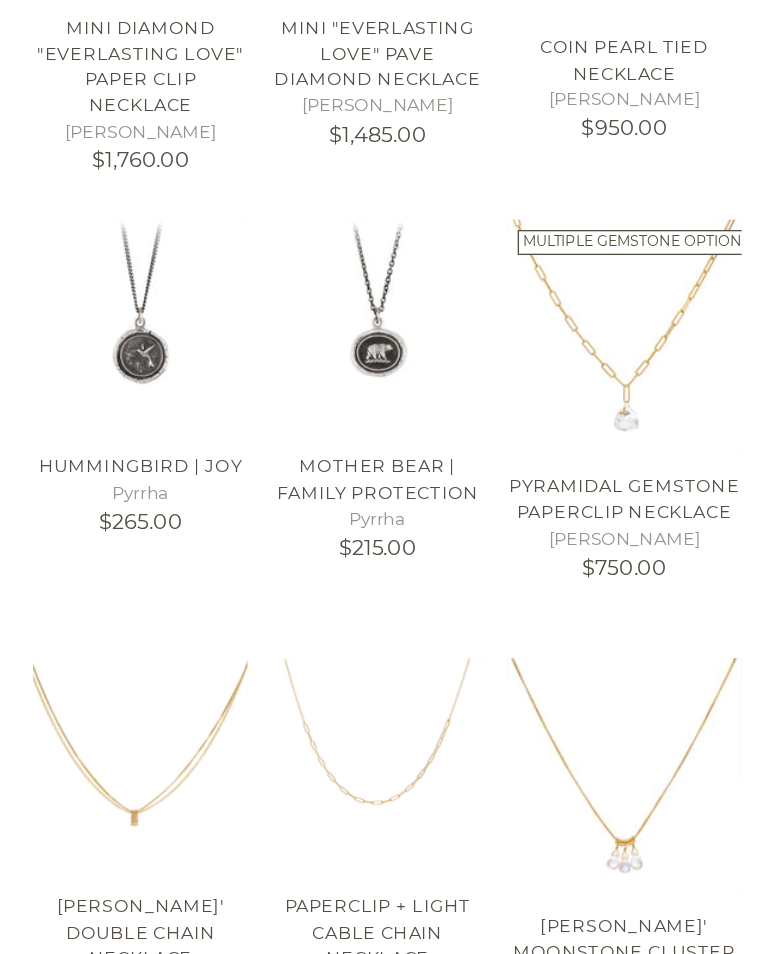 scroll, scrollTop: 18072, scrollLeft: 0, axis: vertical 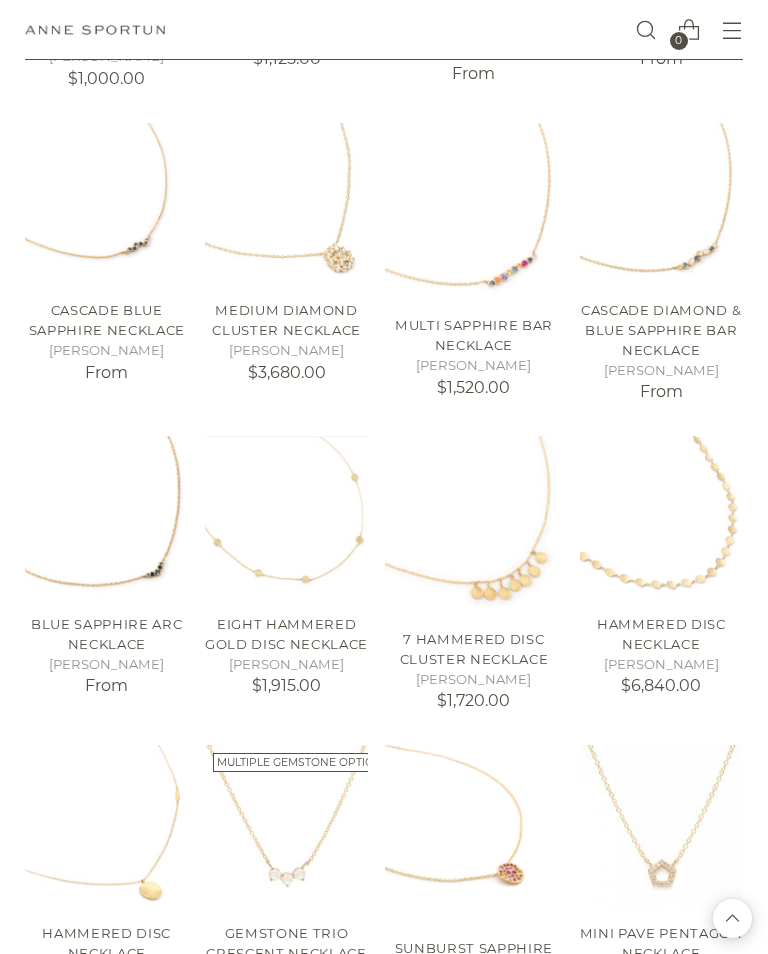 click 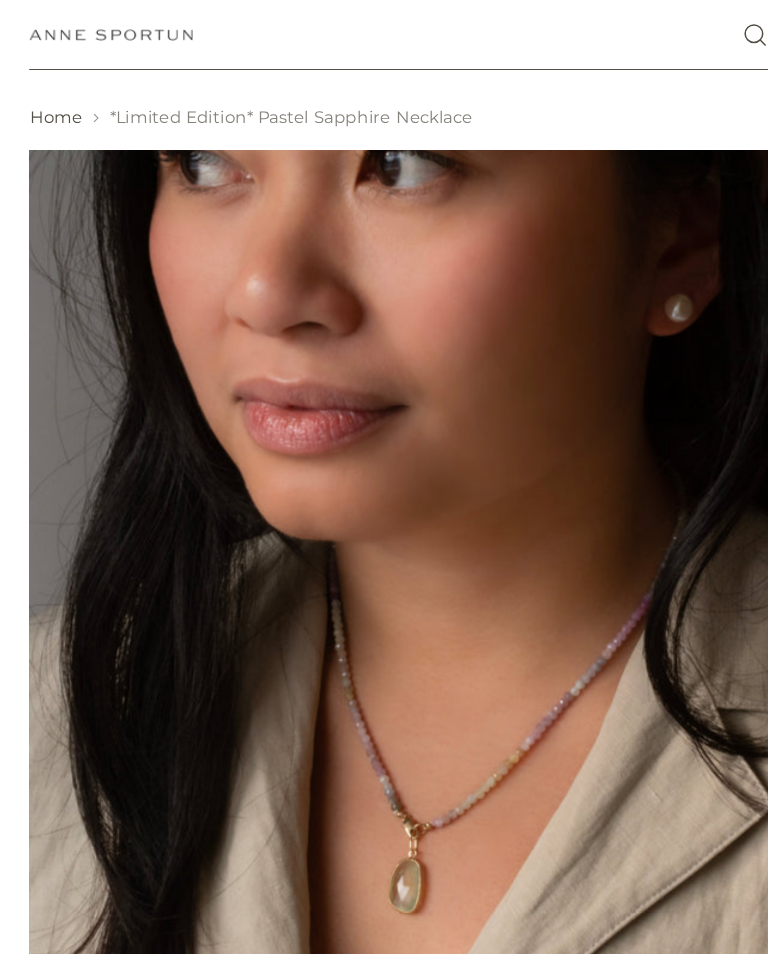 scroll, scrollTop: 0, scrollLeft: 0, axis: both 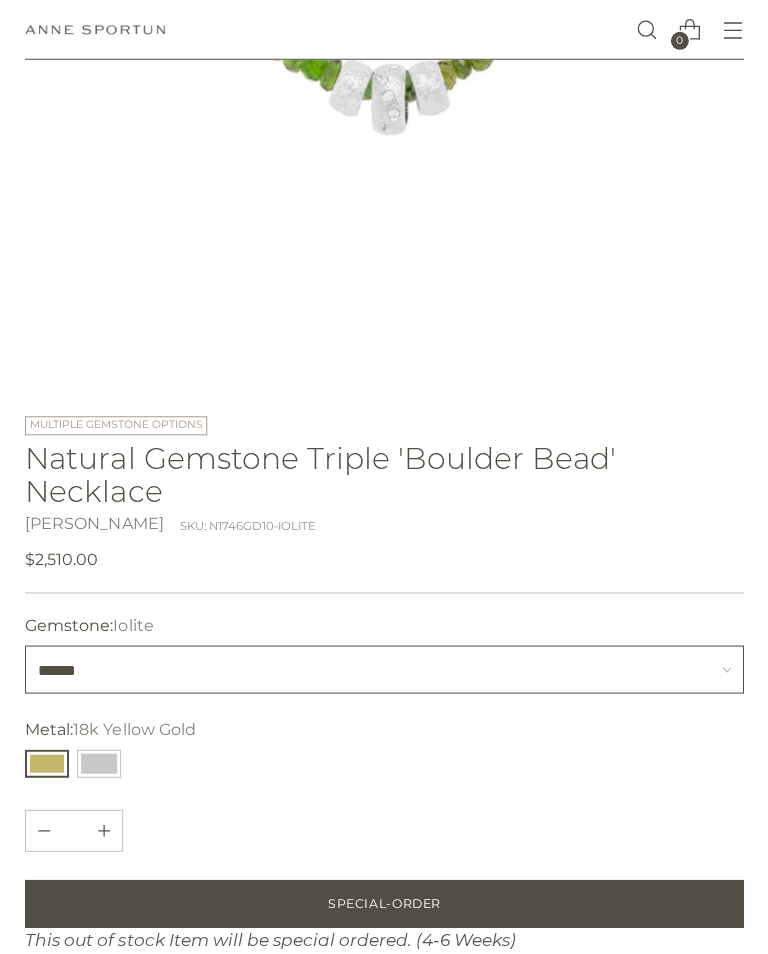 click on "**********" at bounding box center (383, 669) 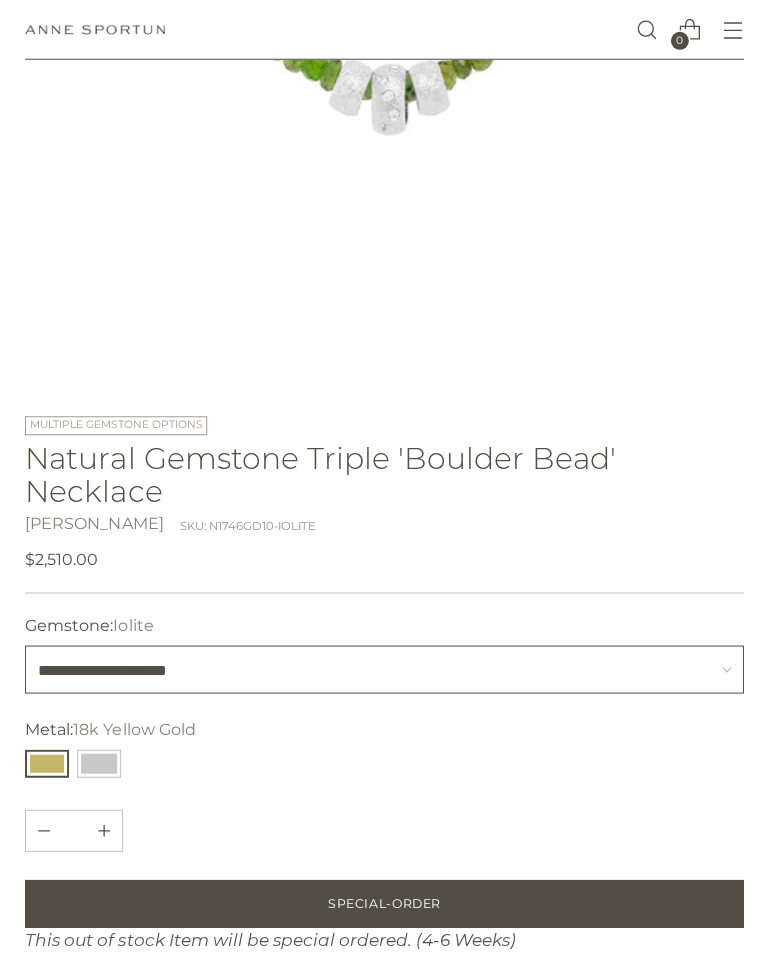 type 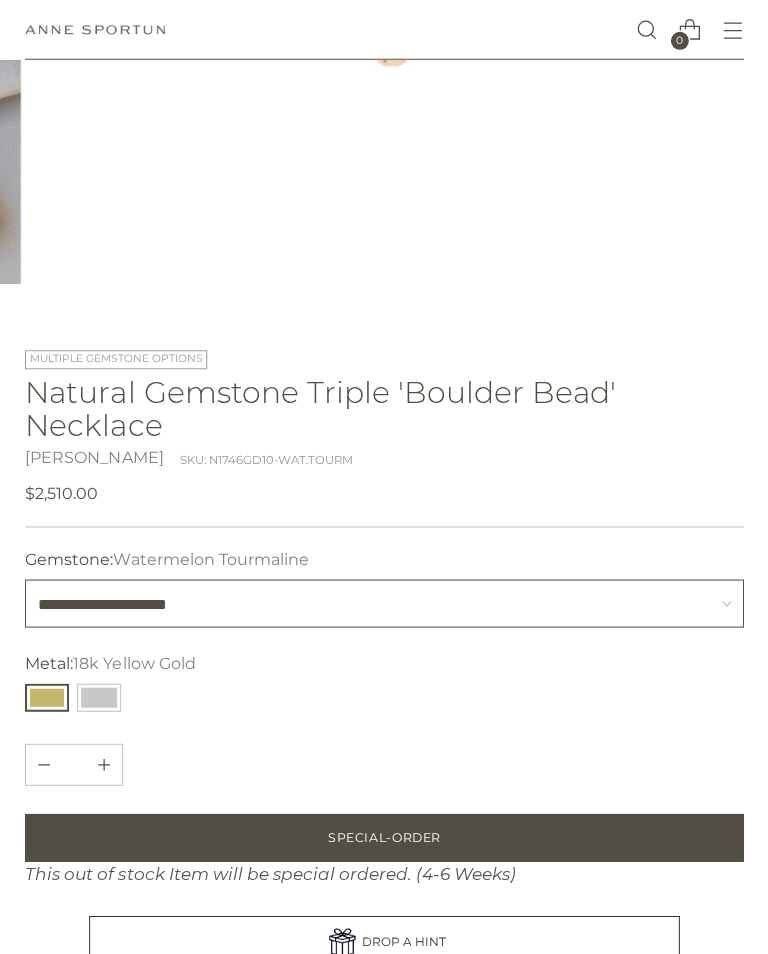 scroll, scrollTop: 608, scrollLeft: 0, axis: vertical 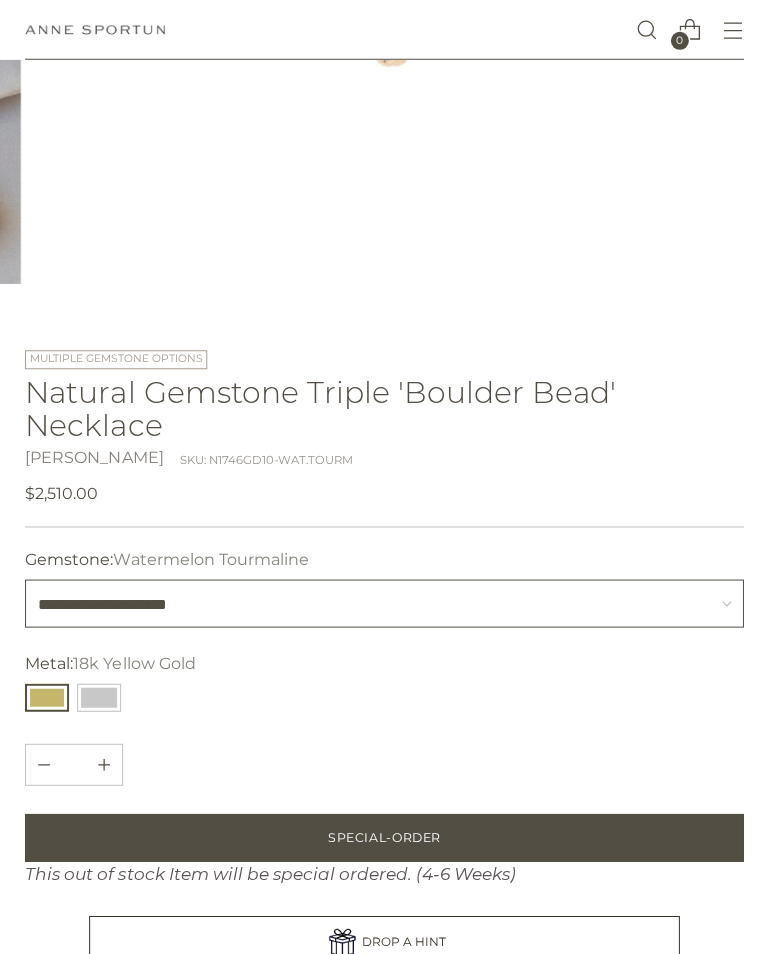 click on "**********" at bounding box center (383, 603) 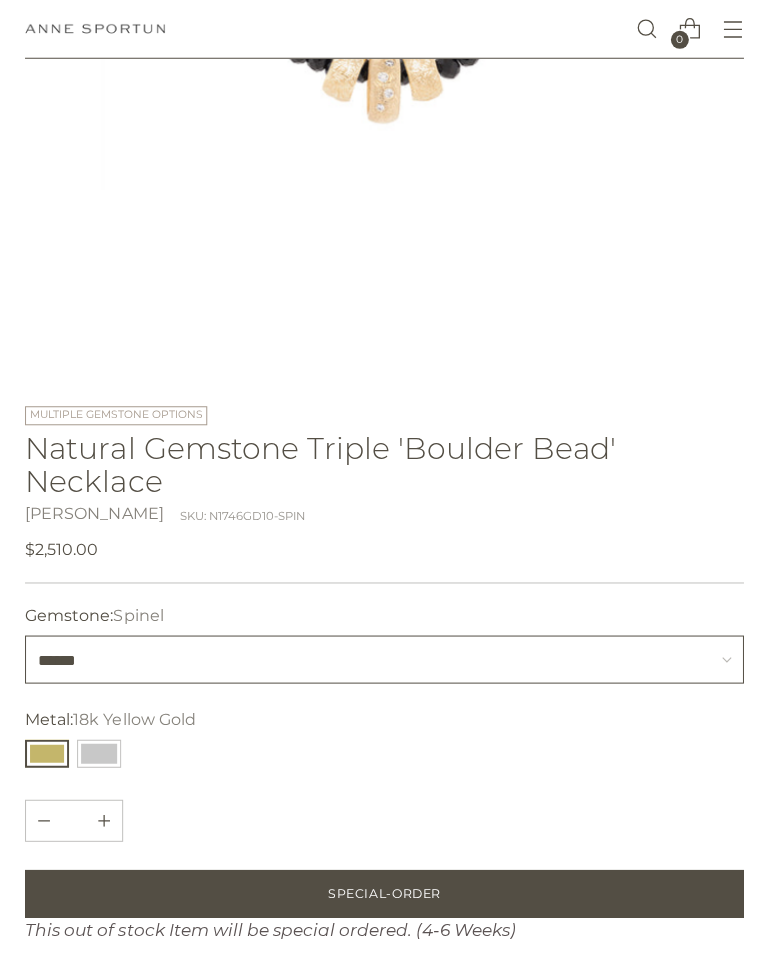 scroll, scrollTop: 612, scrollLeft: 0, axis: vertical 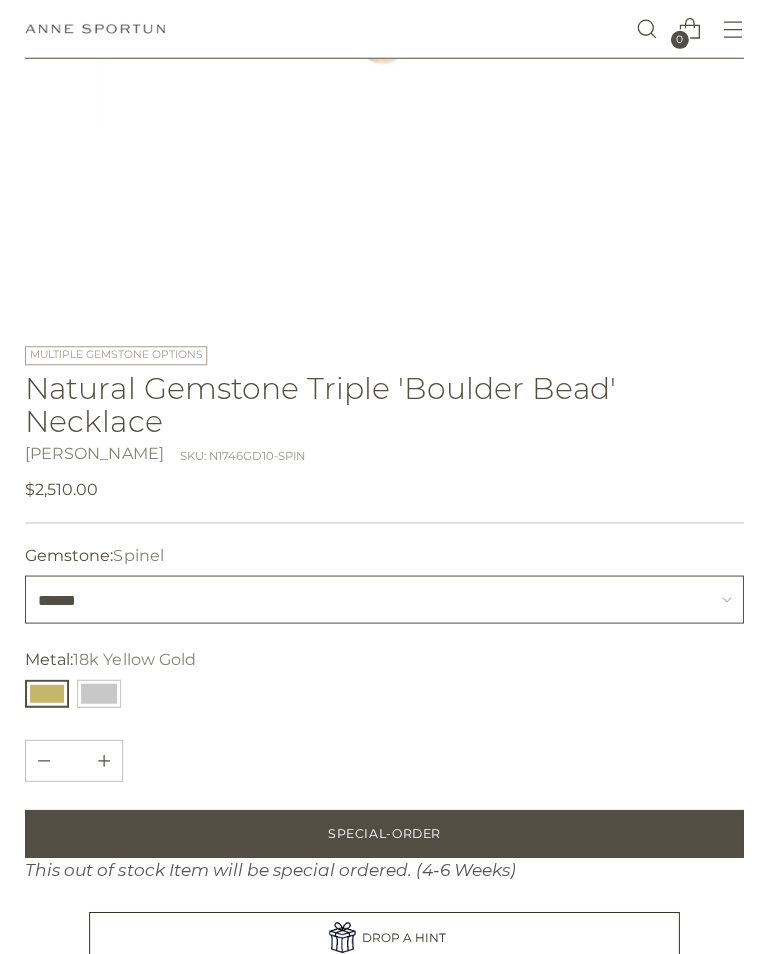 click on "**********" at bounding box center [383, 599] 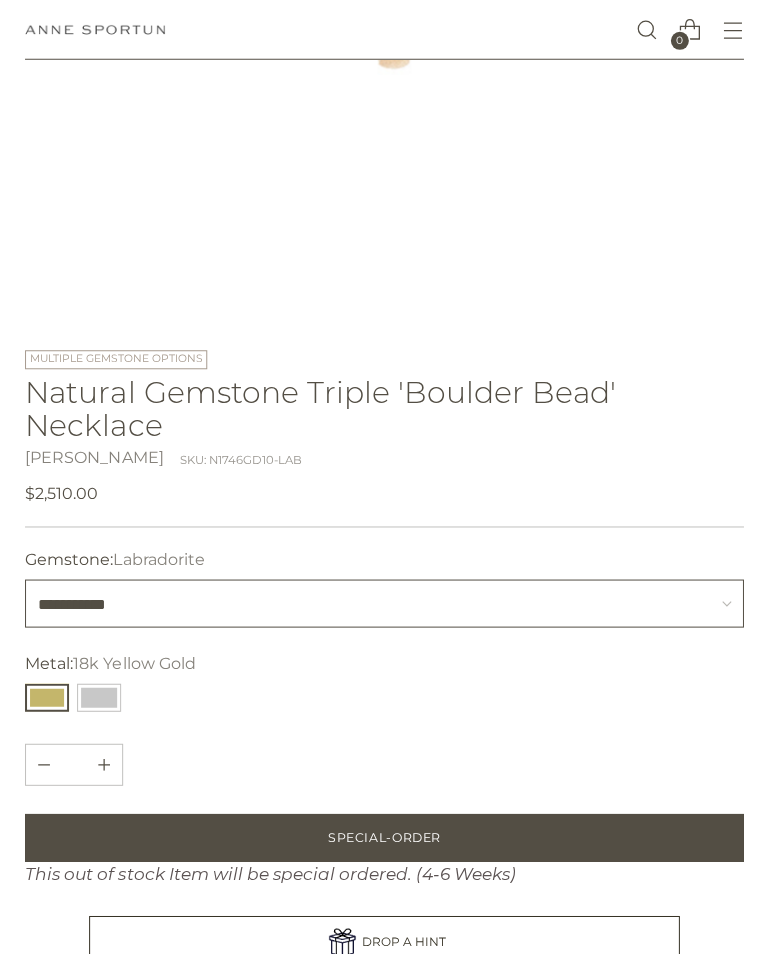 scroll, scrollTop: 637, scrollLeft: 0, axis: vertical 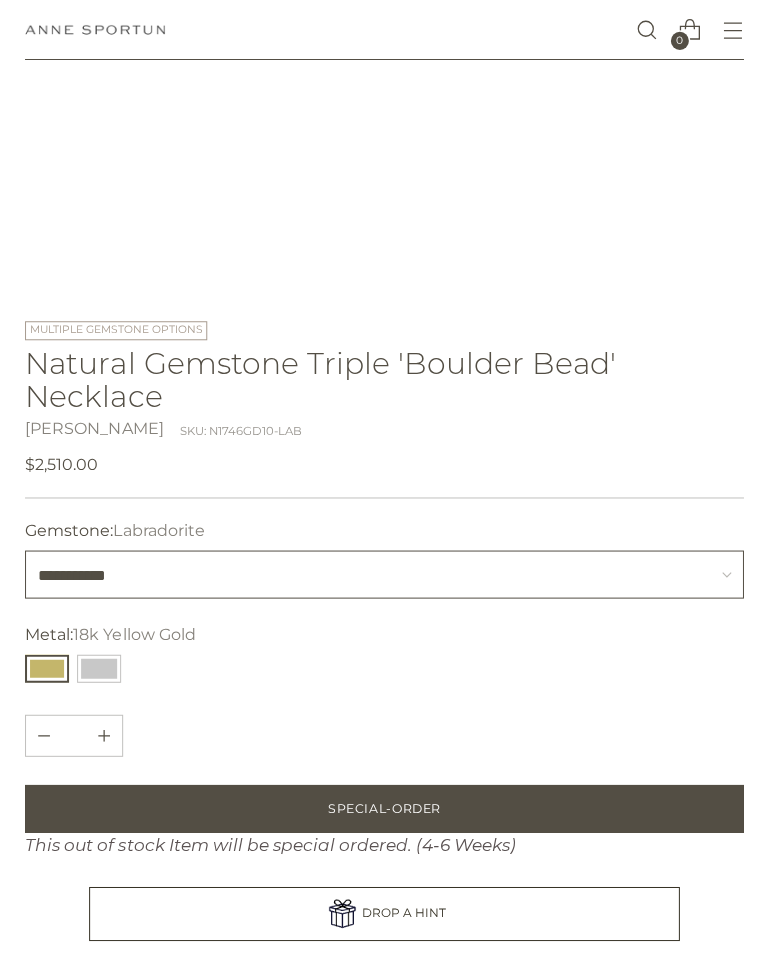 click on "**********" at bounding box center (383, 574) 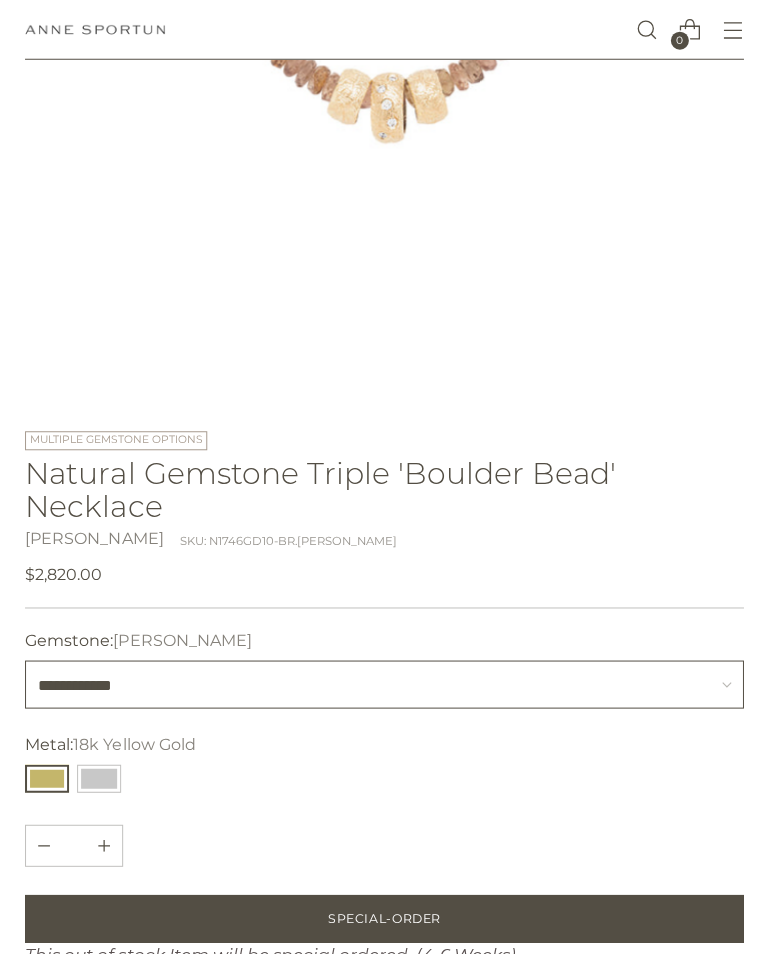 scroll, scrollTop: 555, scrollLeft: 0, axis: vertical 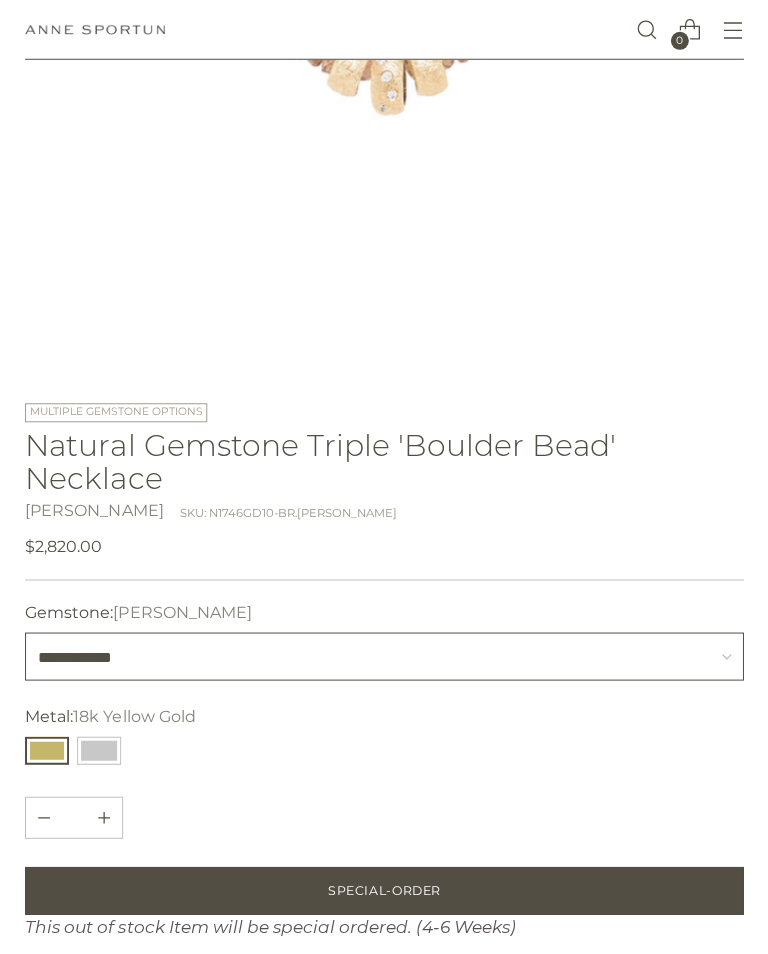 click on "**********" at bounding box center [383, 656] 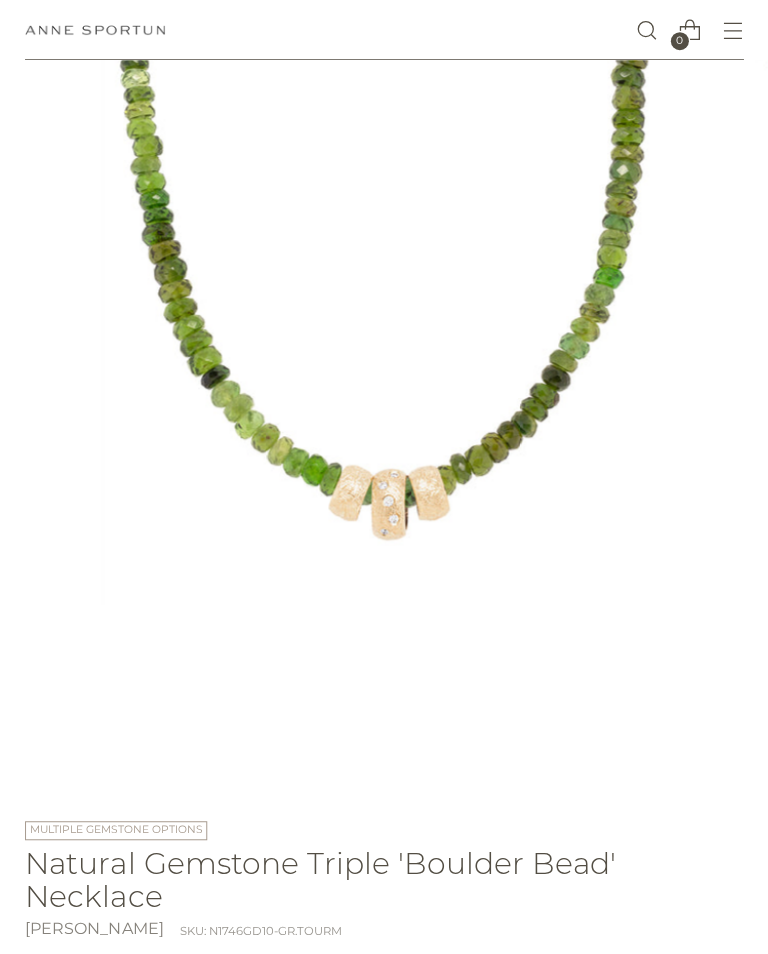scroll, scrollTop: 0, scrollLeft: 0, axis: both 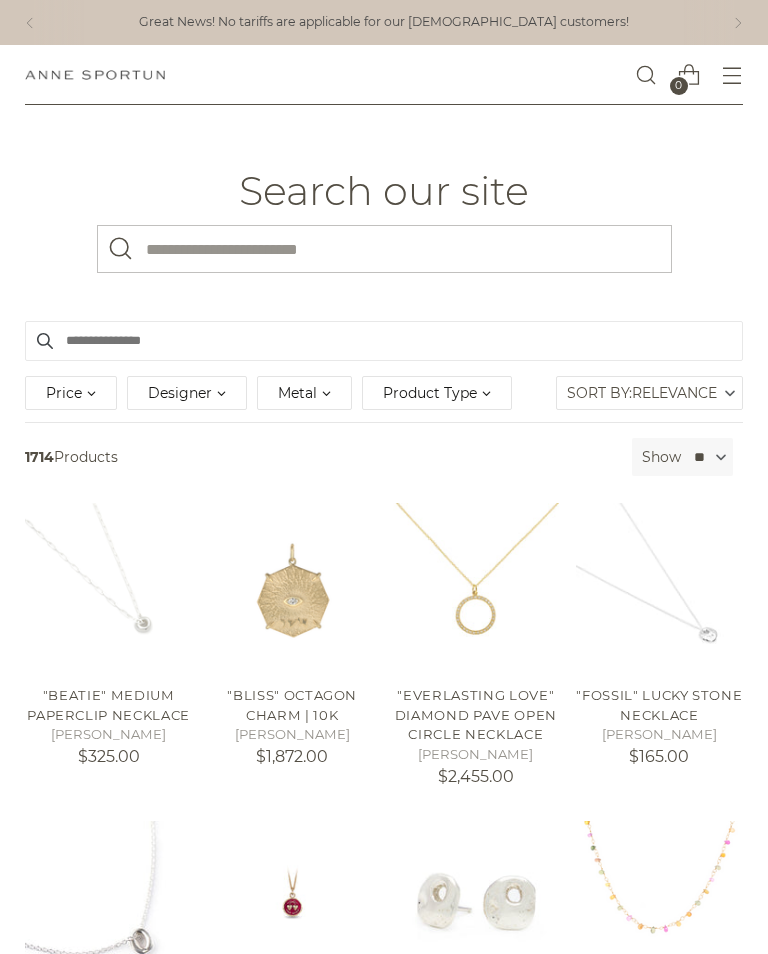 click on "What are you looking for?" at bounding box center (384, 249) 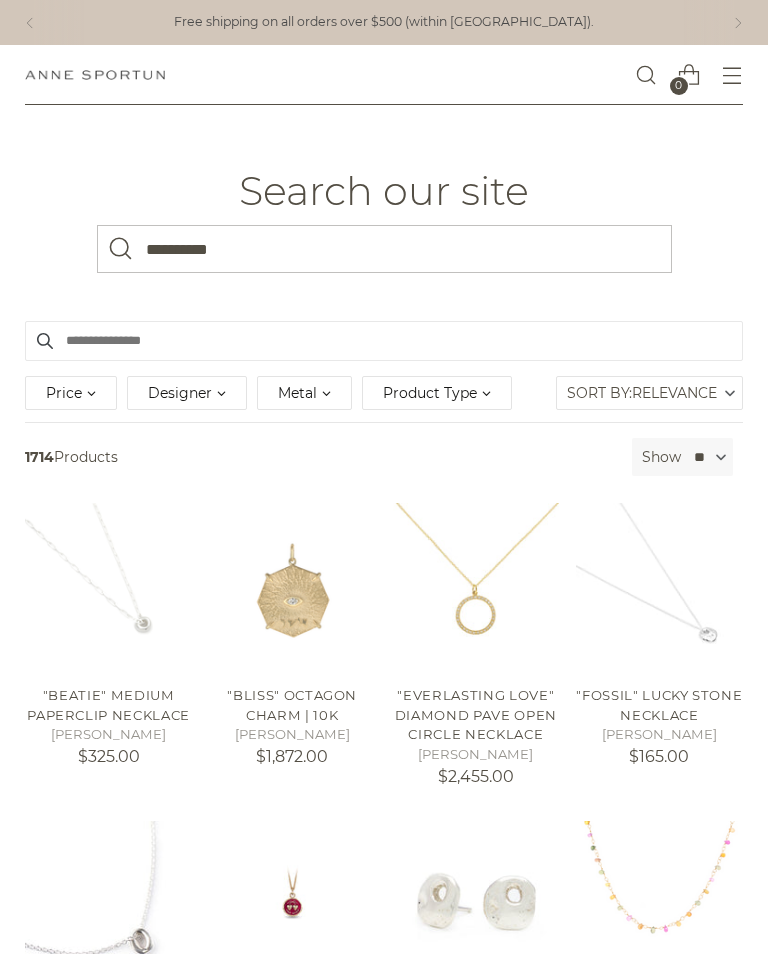 type on "**********" 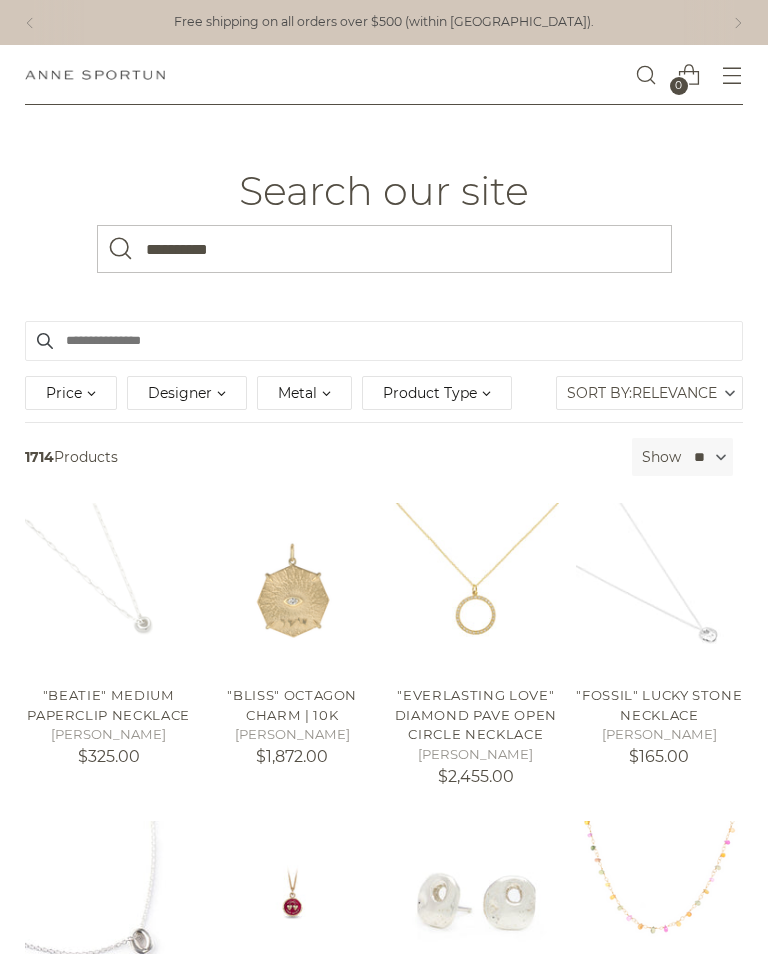 click at bounding box center (121, 249) 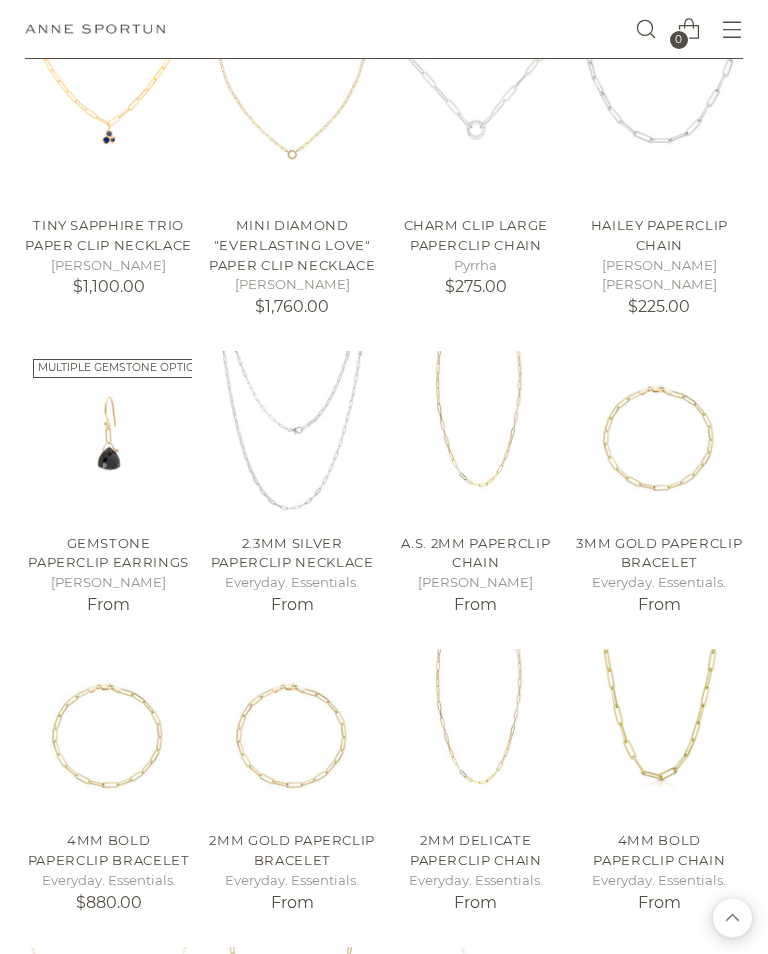 scroll, scrollTop: 1144, scrollLeft: 0, axis: vertical 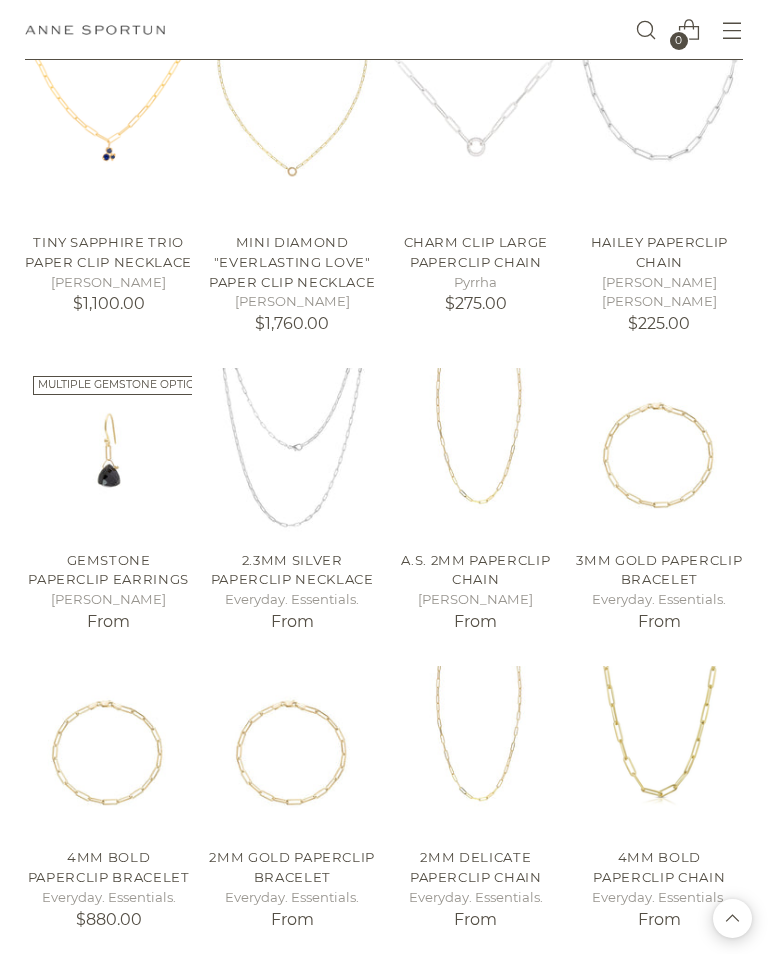click on "A.S. 2mm Paperclip Chain" at bounding box center (475, 570) 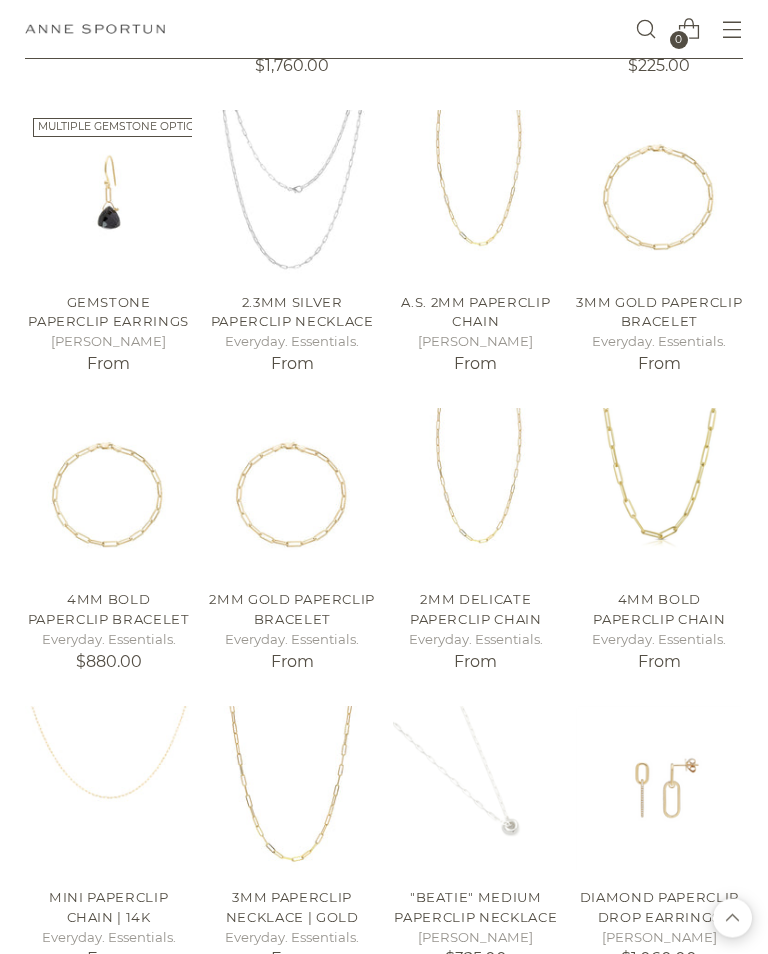 scroll, scrollTop: 1326, scrollLeft: 0, axis: vertical 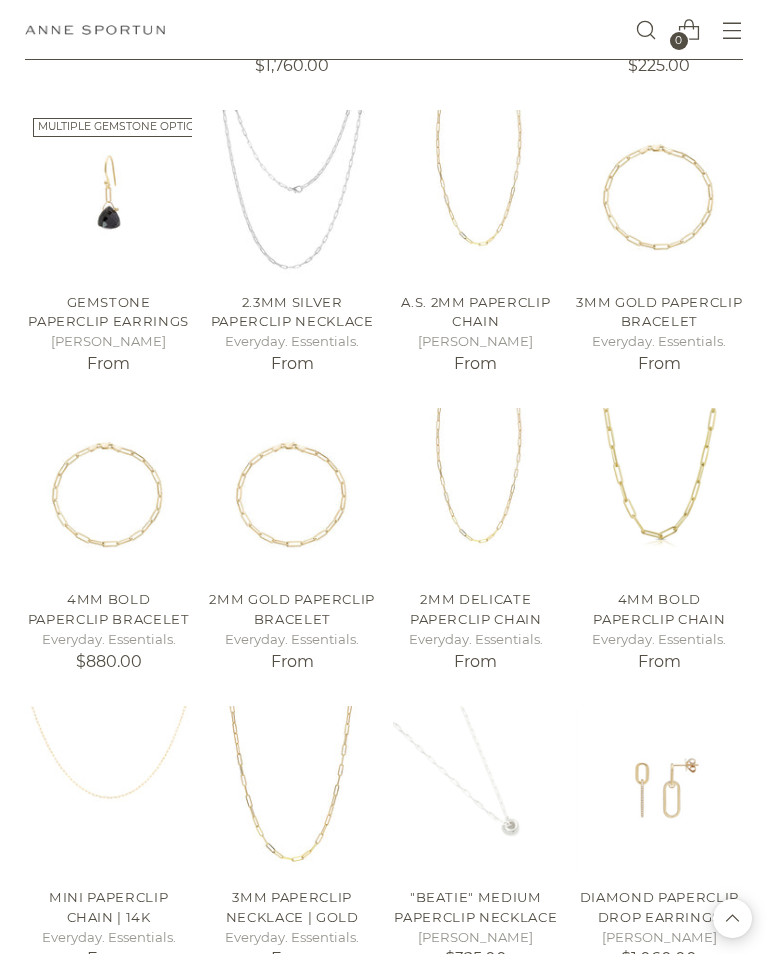 click at bounding box center (292, 789) 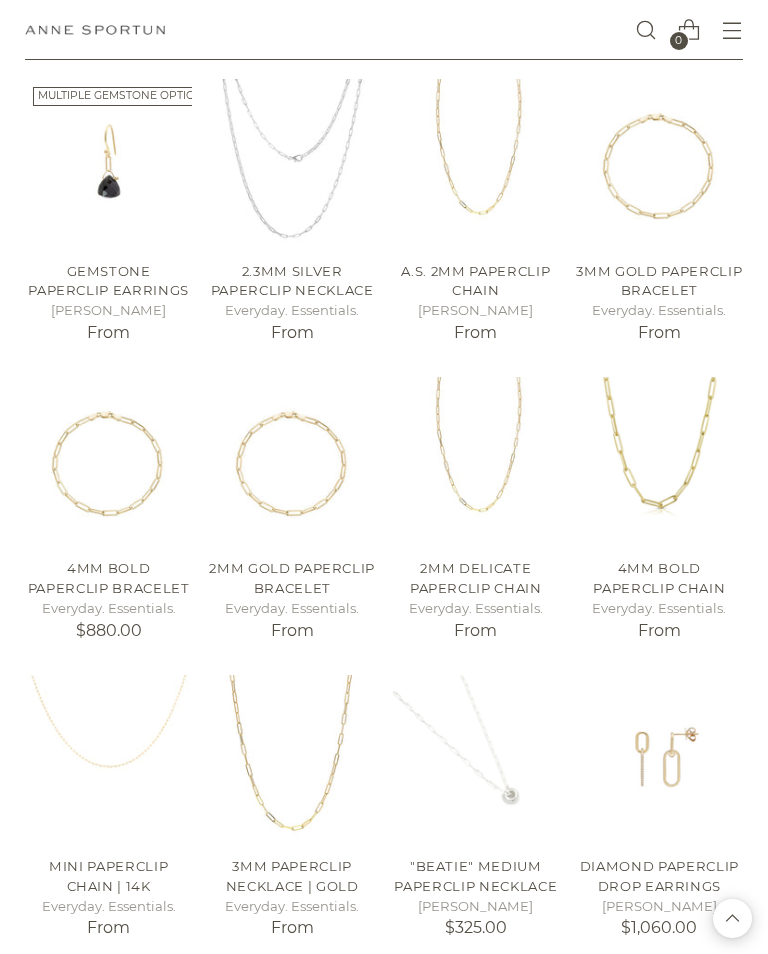 click on "4mm Bold Paperclip Chain" at bounding box center (659, 578) 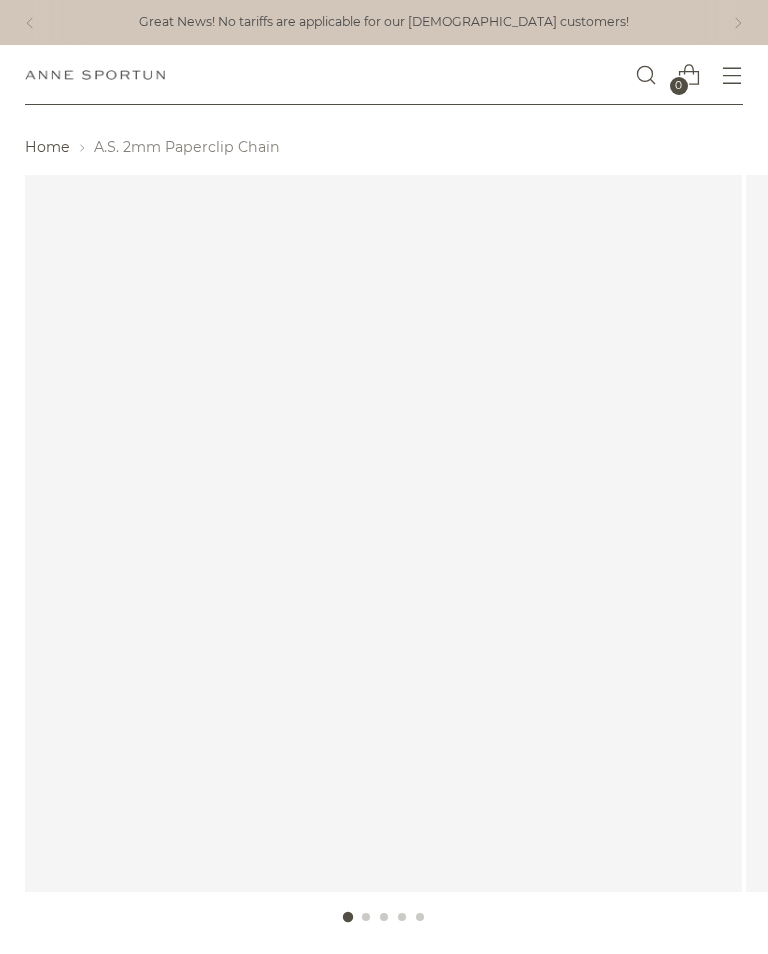 scroll, scrollTop: 0, scrollLeft: 0, axis: both 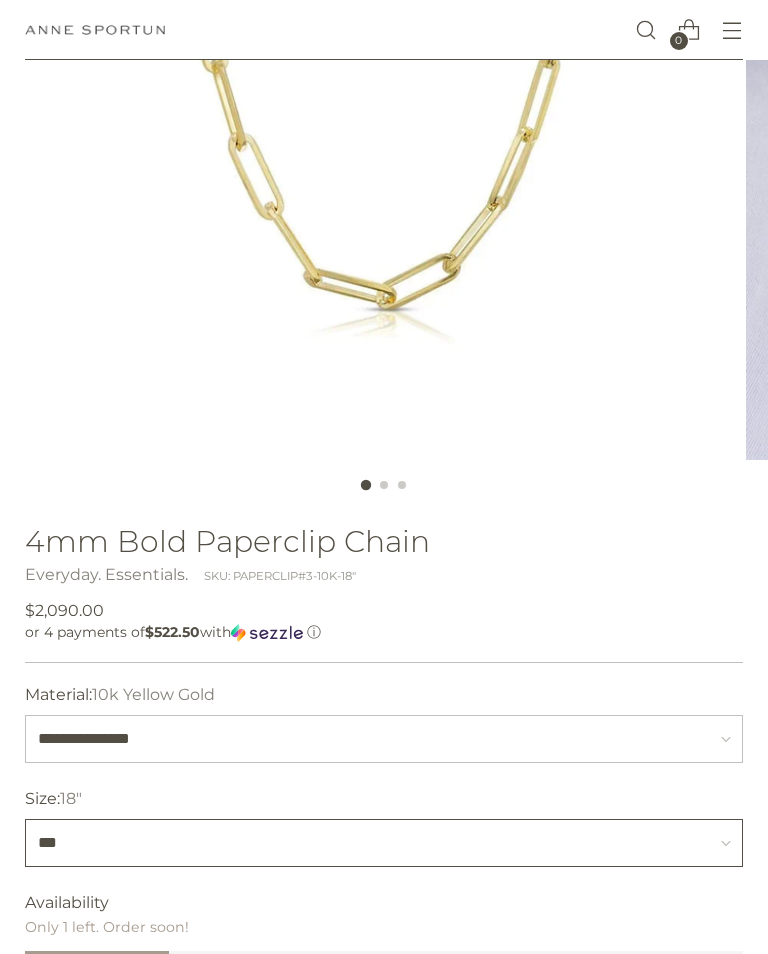 click on "*** *** ***" at bounding box center [383, 843] 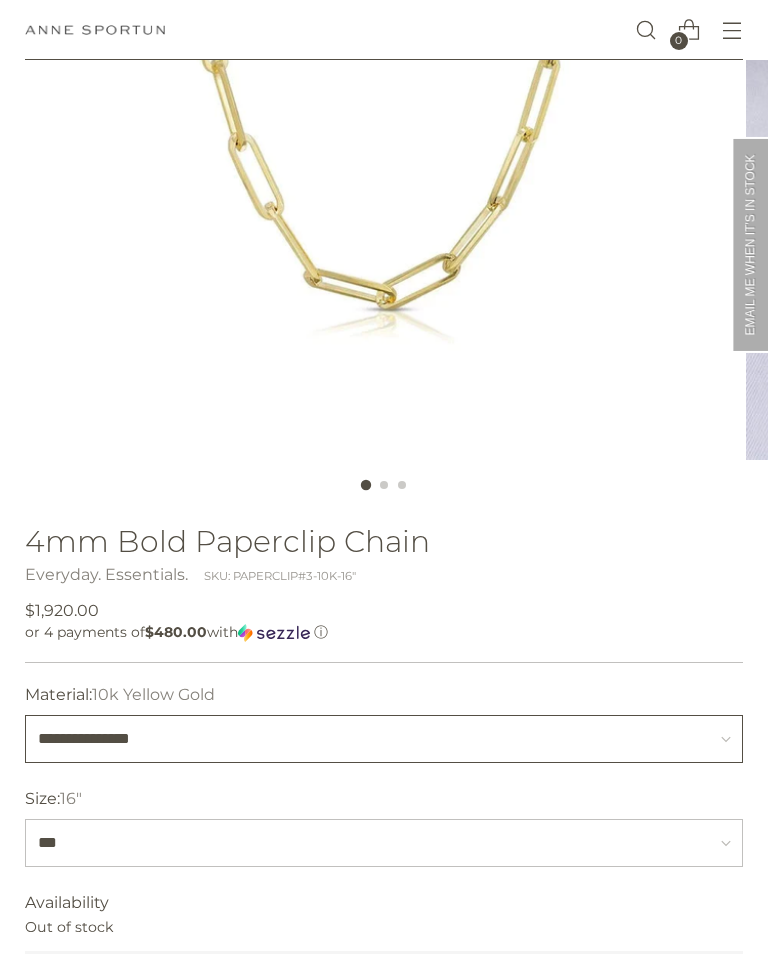 click on "**********" at bounding box center (383, 739) 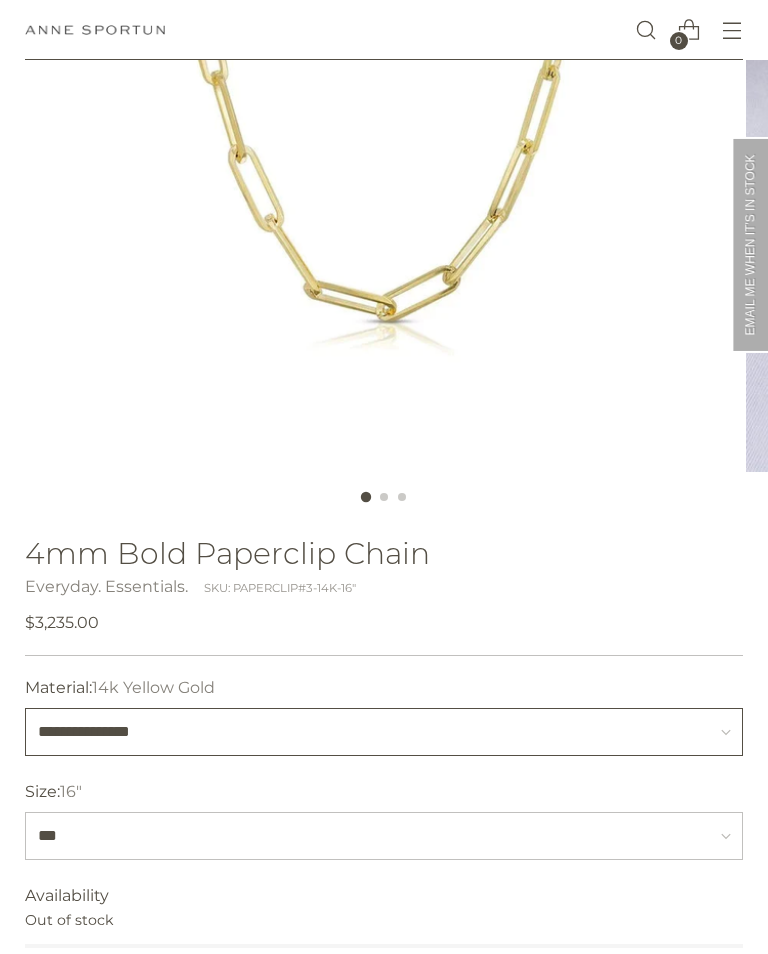 scroll, scrollTop: 425, scrollLeft: 0, axis: vertical 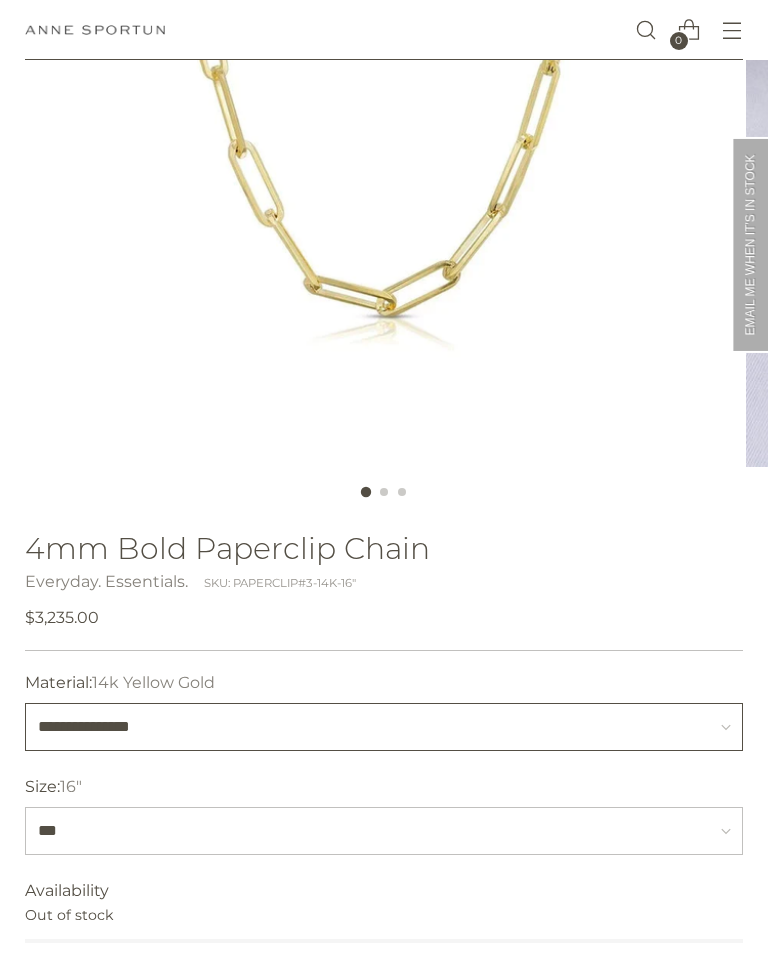click on "**********" at bounding box center [383, 727] 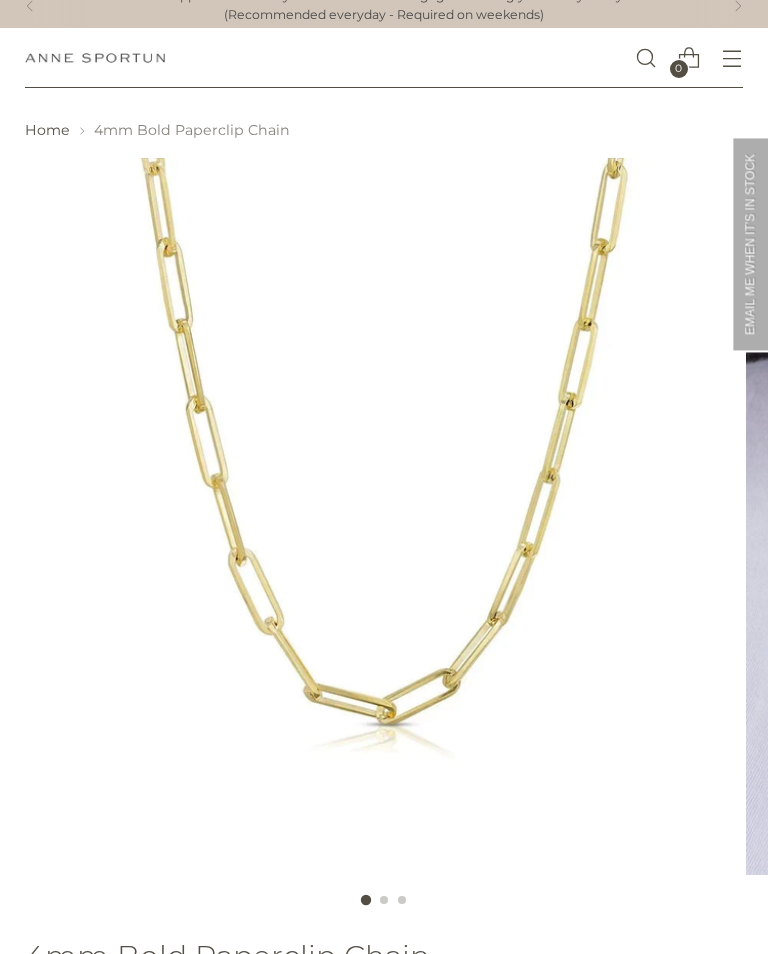scroll, scrollTop: 0, scrollLeft: 0, axis: both 